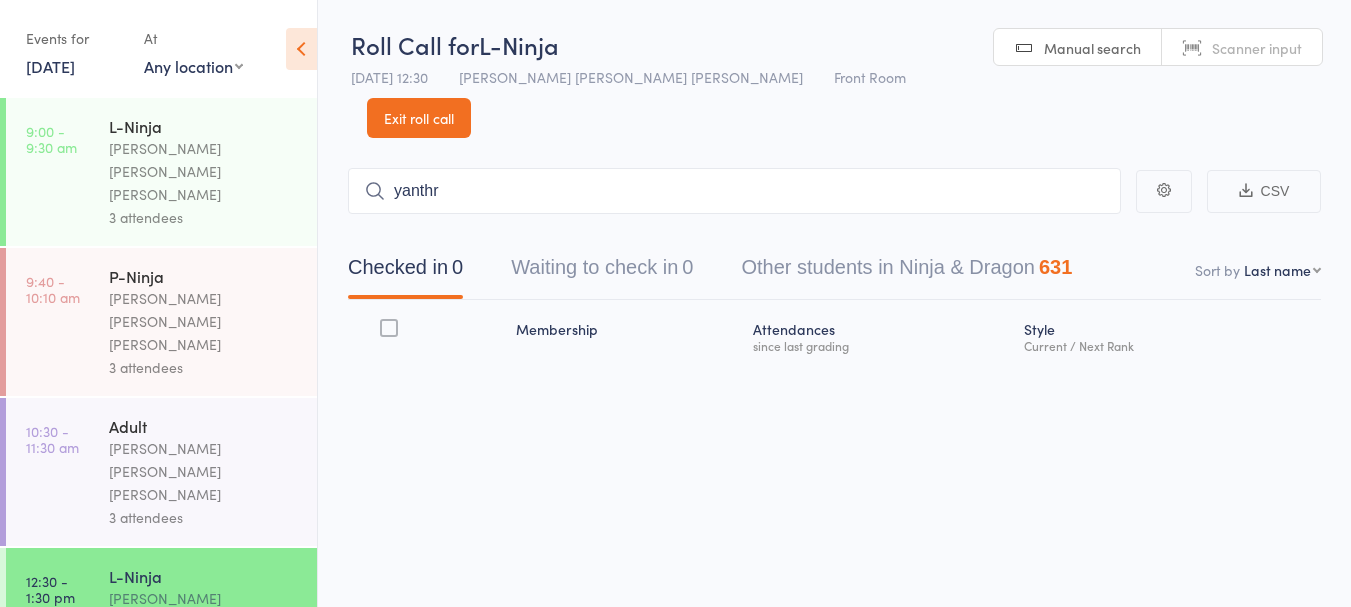 scroll, scrollTop: 1, scrollLeft: 0, axis: vertical 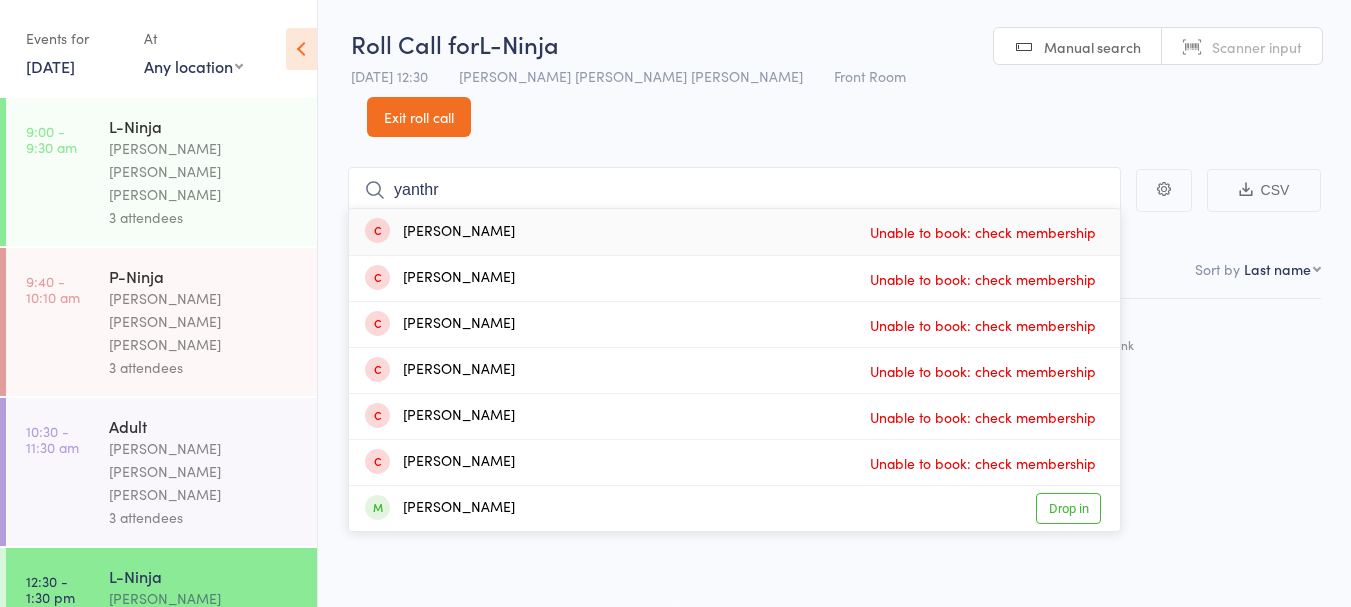 type on "yanthr" 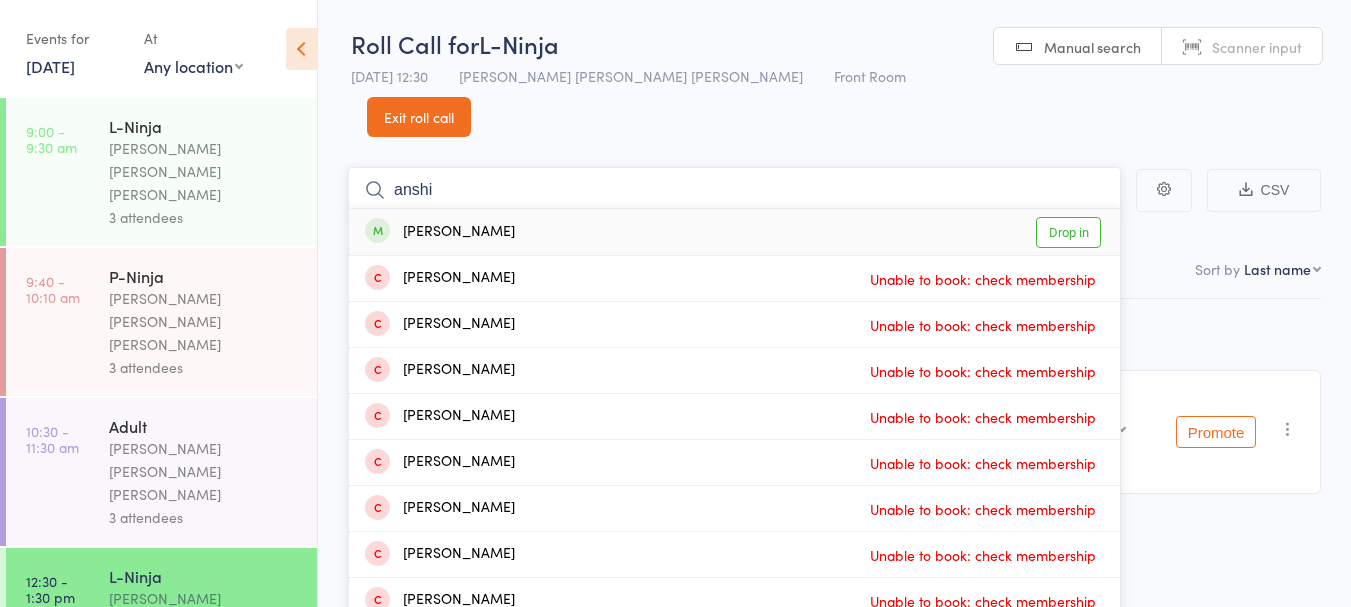 type on "anshi" 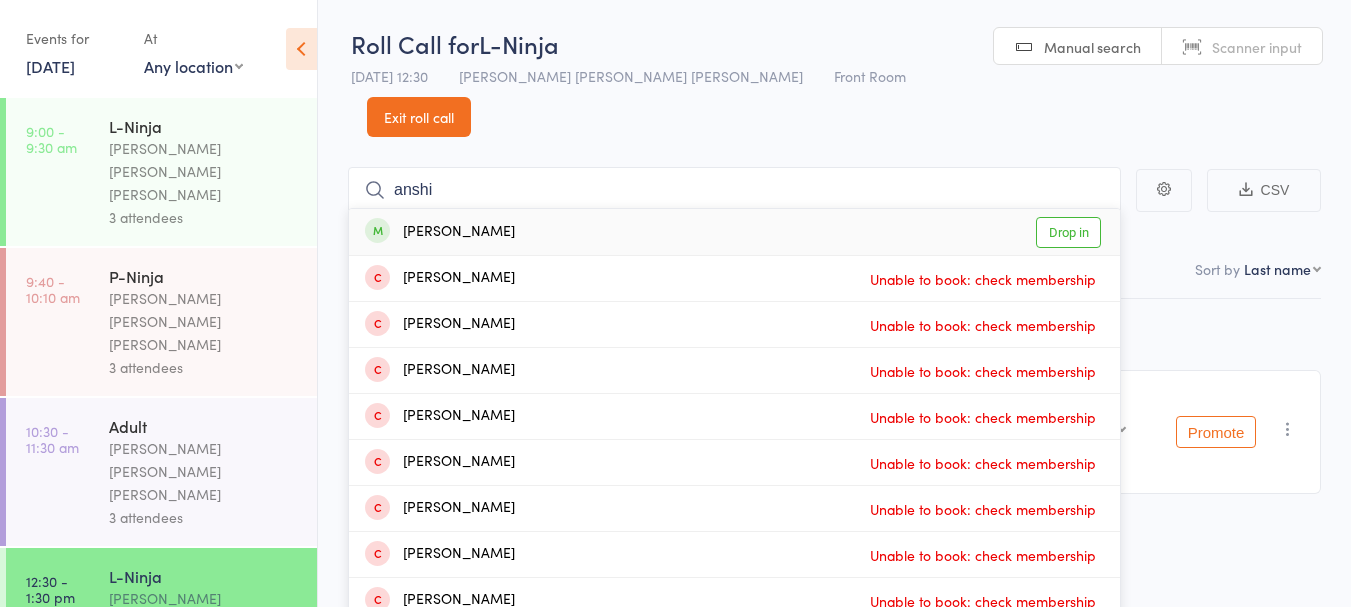 click on "Drop in" at bounding box center (1068, 232) 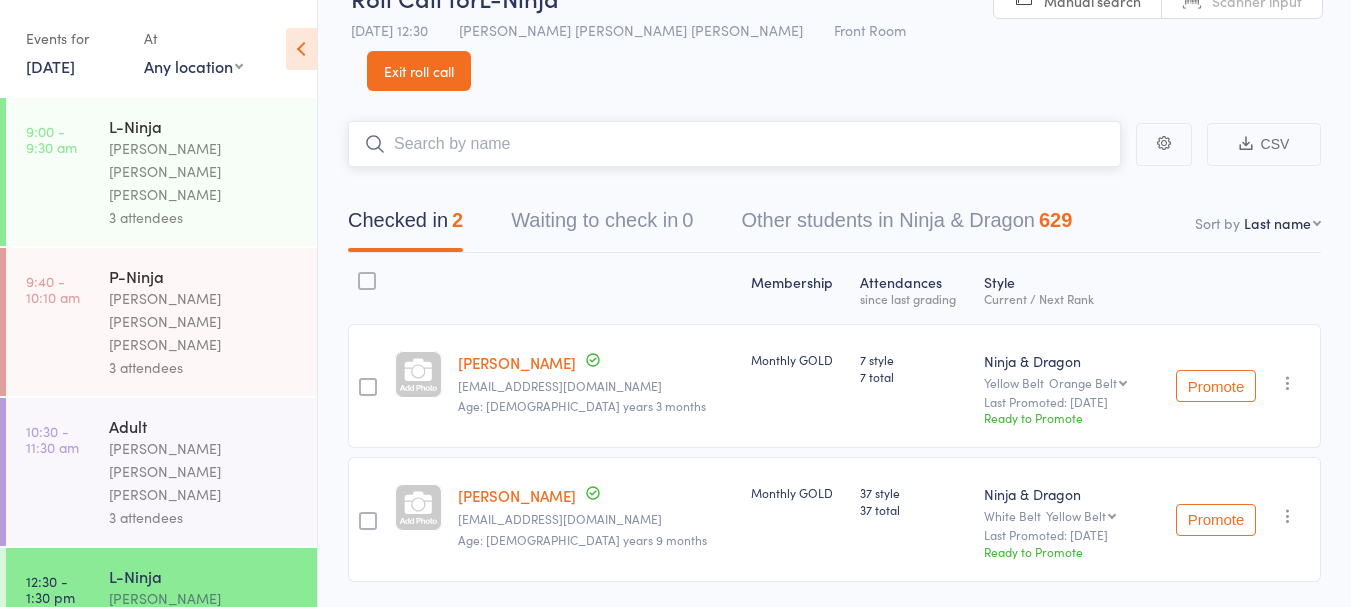 scroll, scrollTop: 0, scrollLeft: 0, axis: both 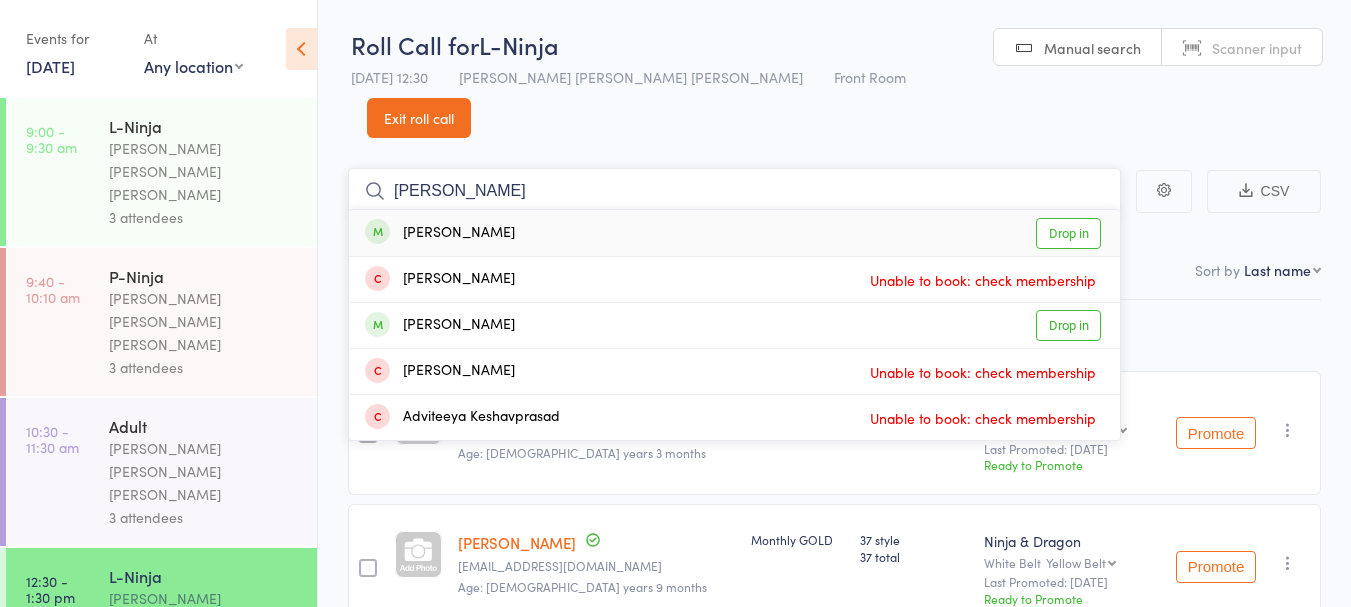 type on "[PERSON_NAME]" 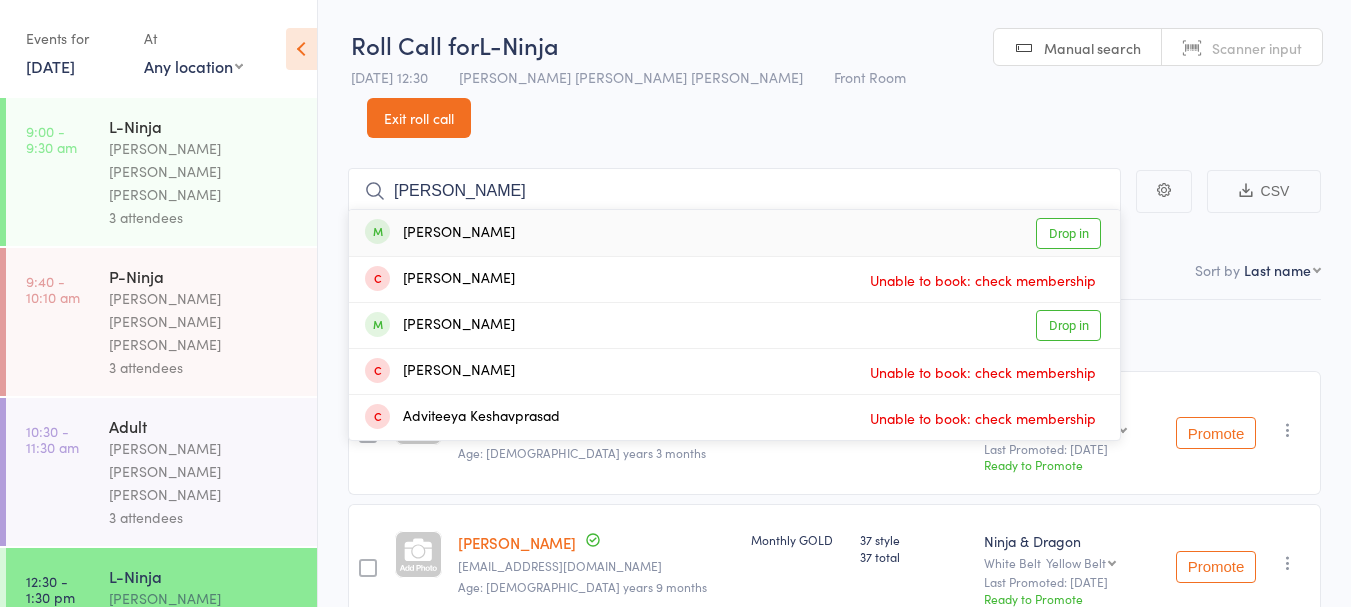 click on "Drop in" at bounding box center (1068, 233) 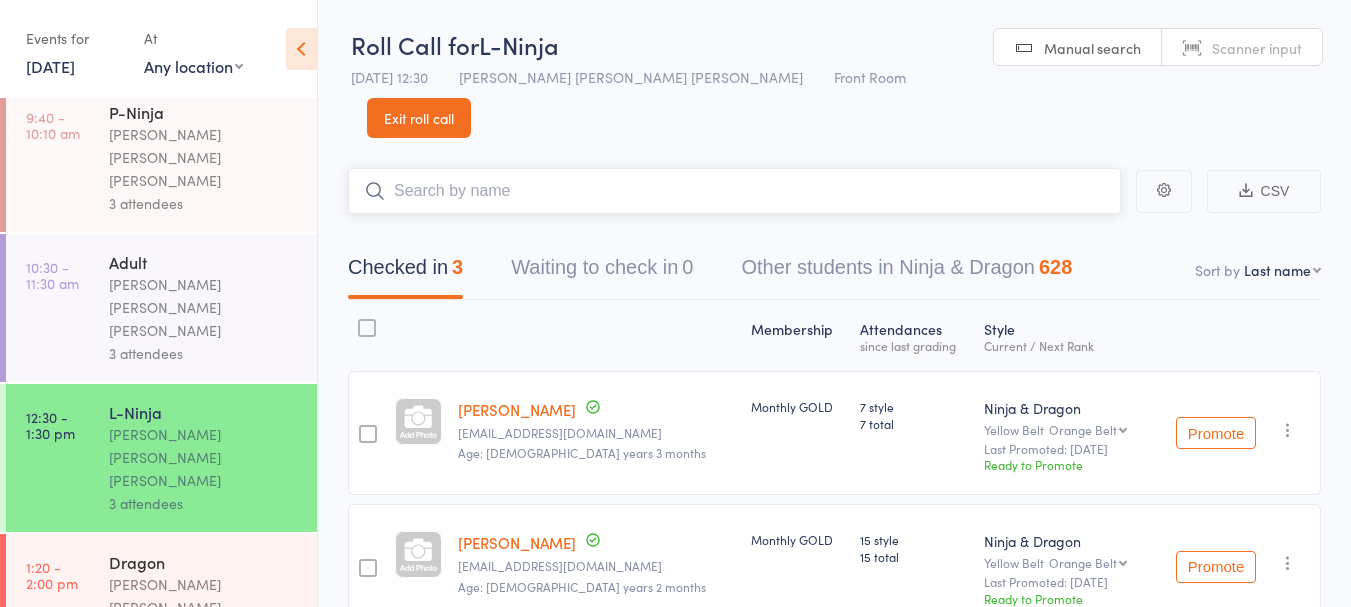 scroll, scrollTop: 166, scrollLeft: 0, axis: vertical 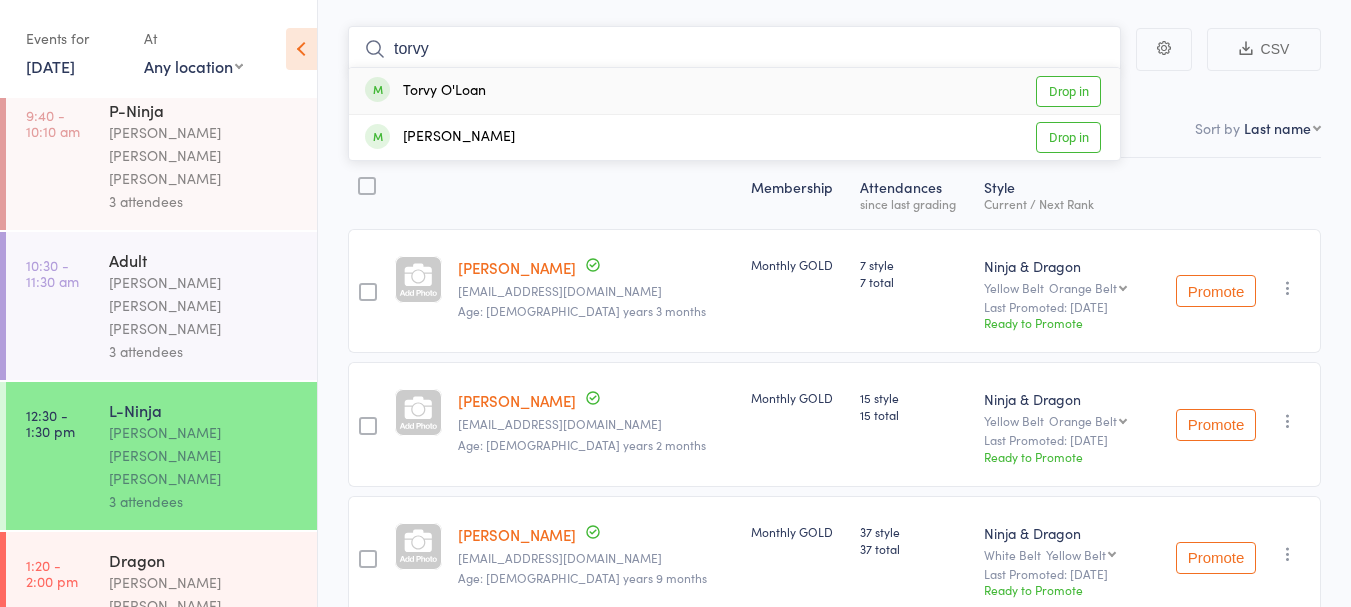type on "torvy" 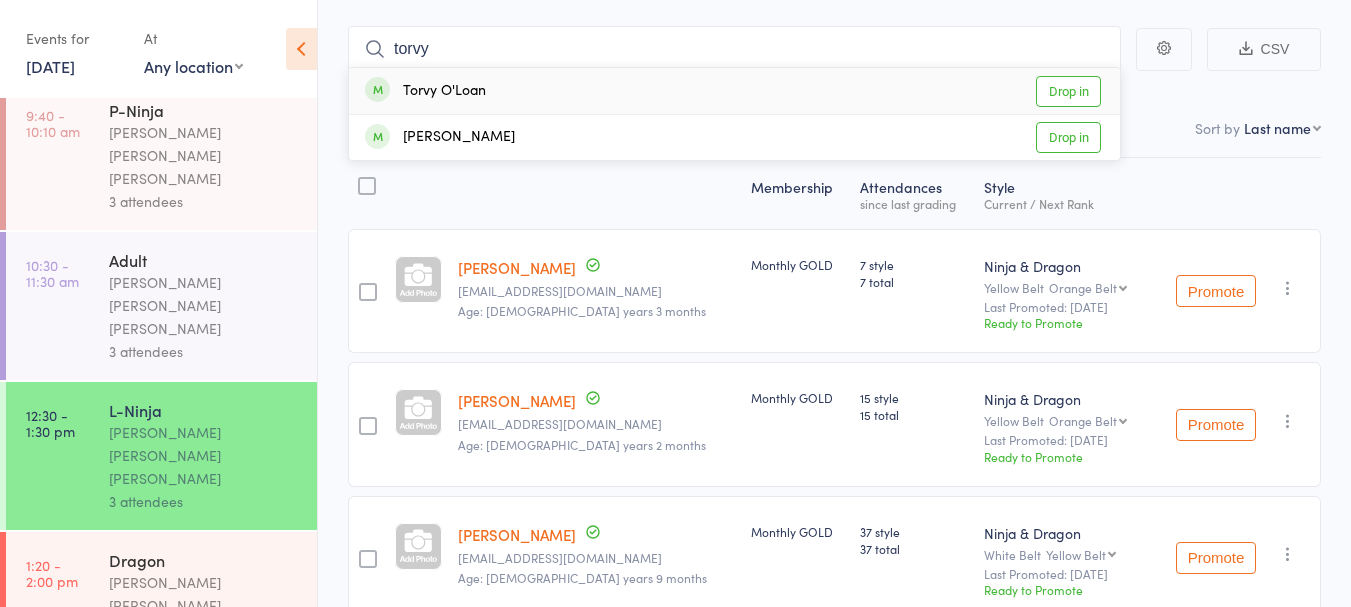click on "Torvy O'Loan Drop in" at bounding box center (734, 91) 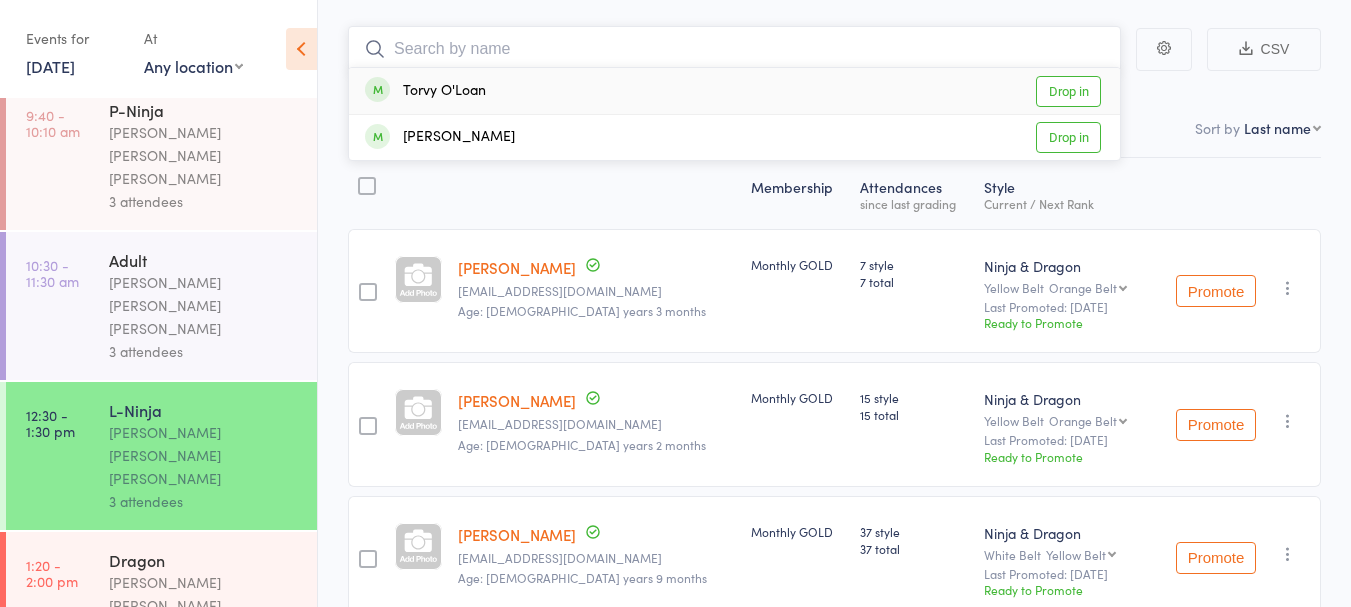scroll, scrollTop: 128, scrollLeft: 0, axis: vertical 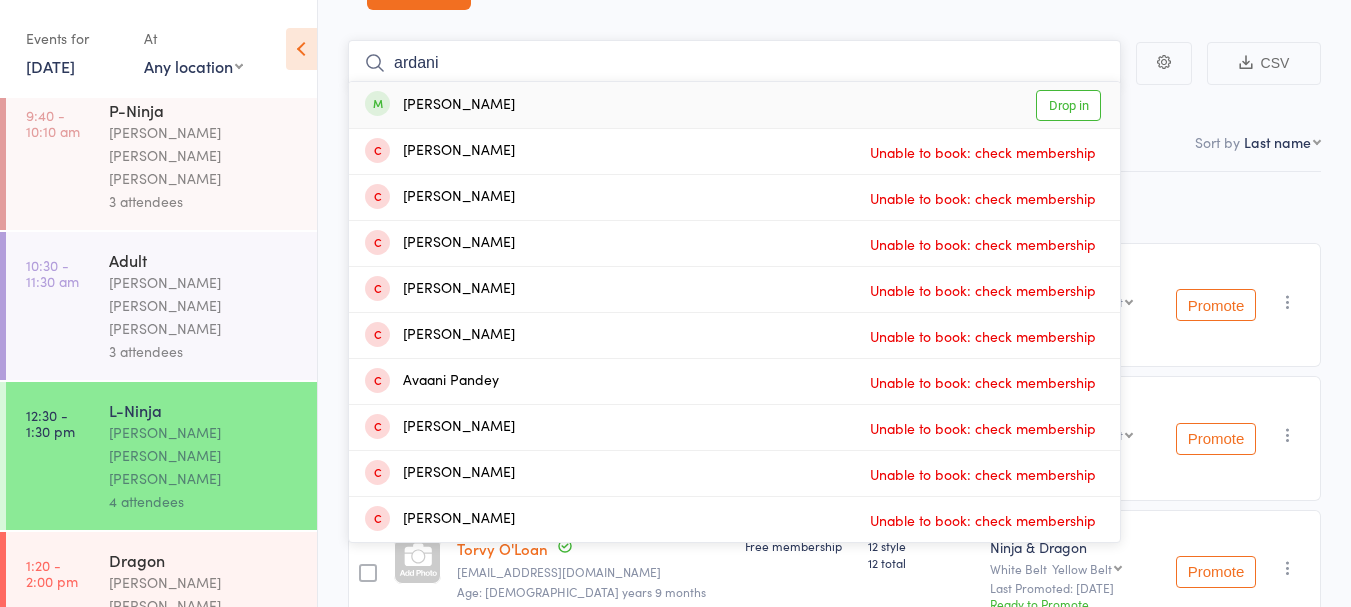 type on "ardani" 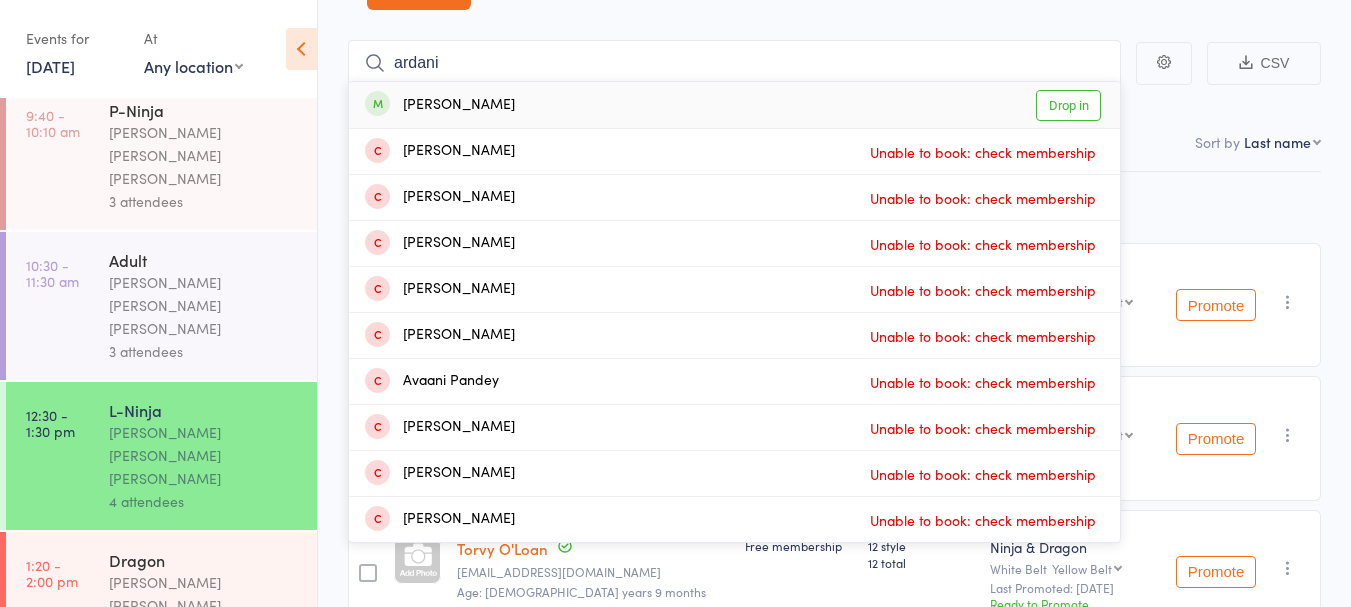 click on "[PERSON_NAME] Drop in" at bounding box center [734, 105] 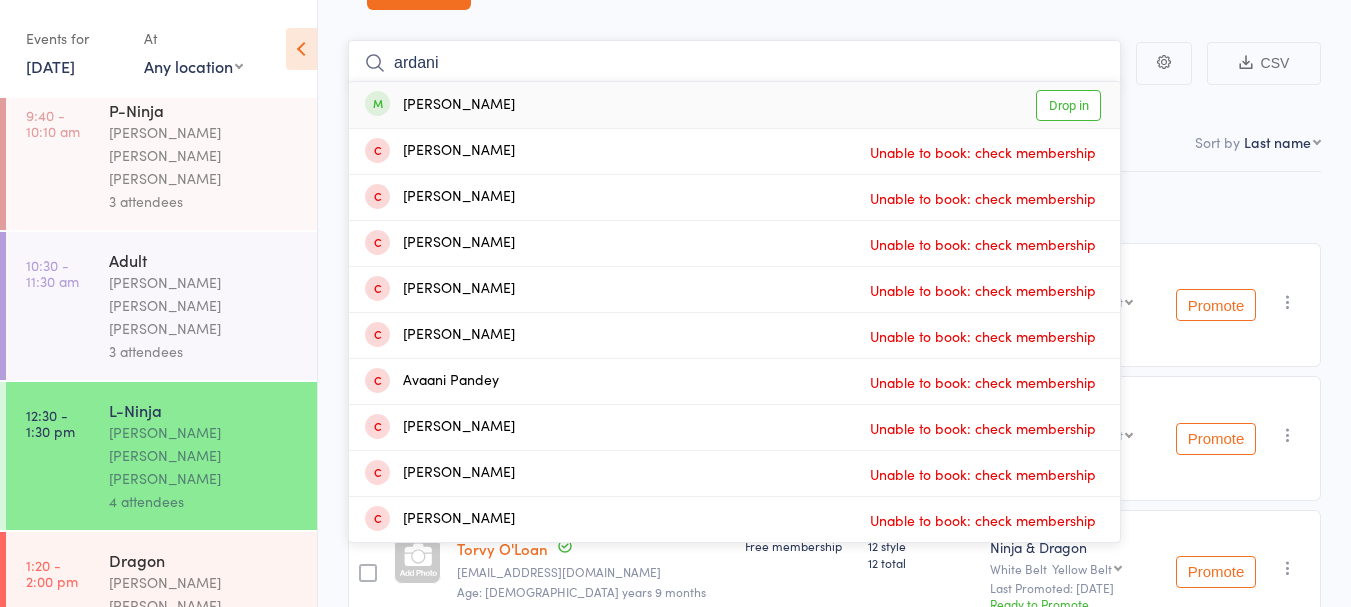 type 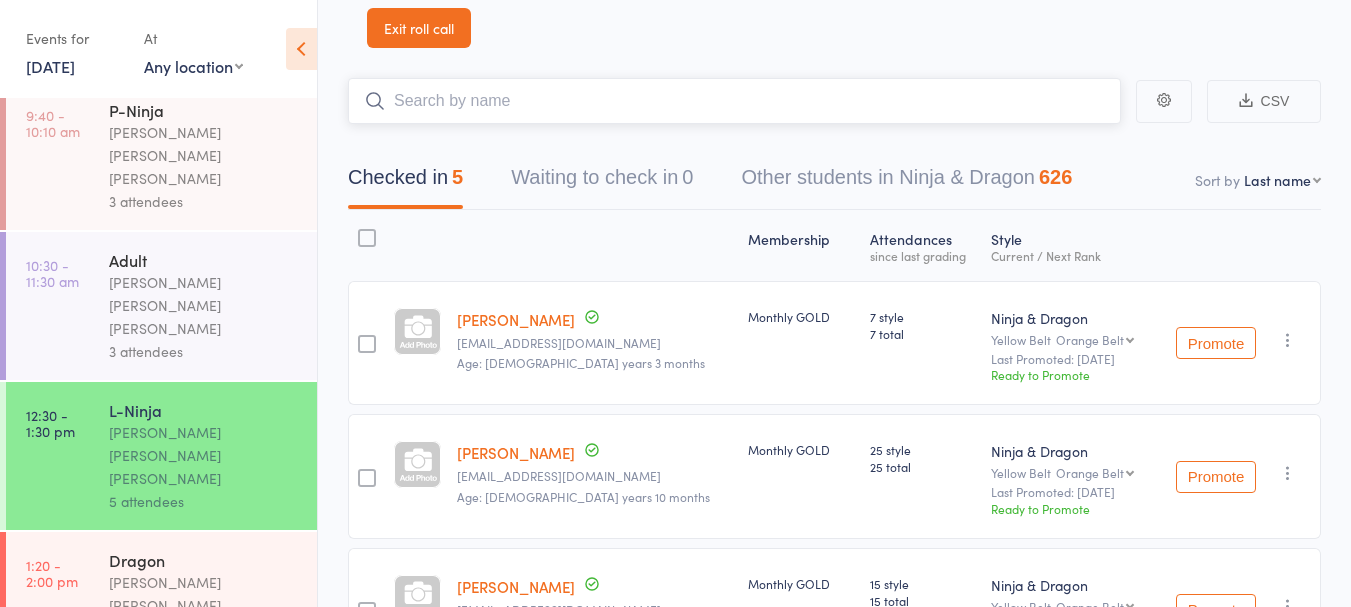 scroll, scrollTop: 0, scrollLeft: 0, axis: both 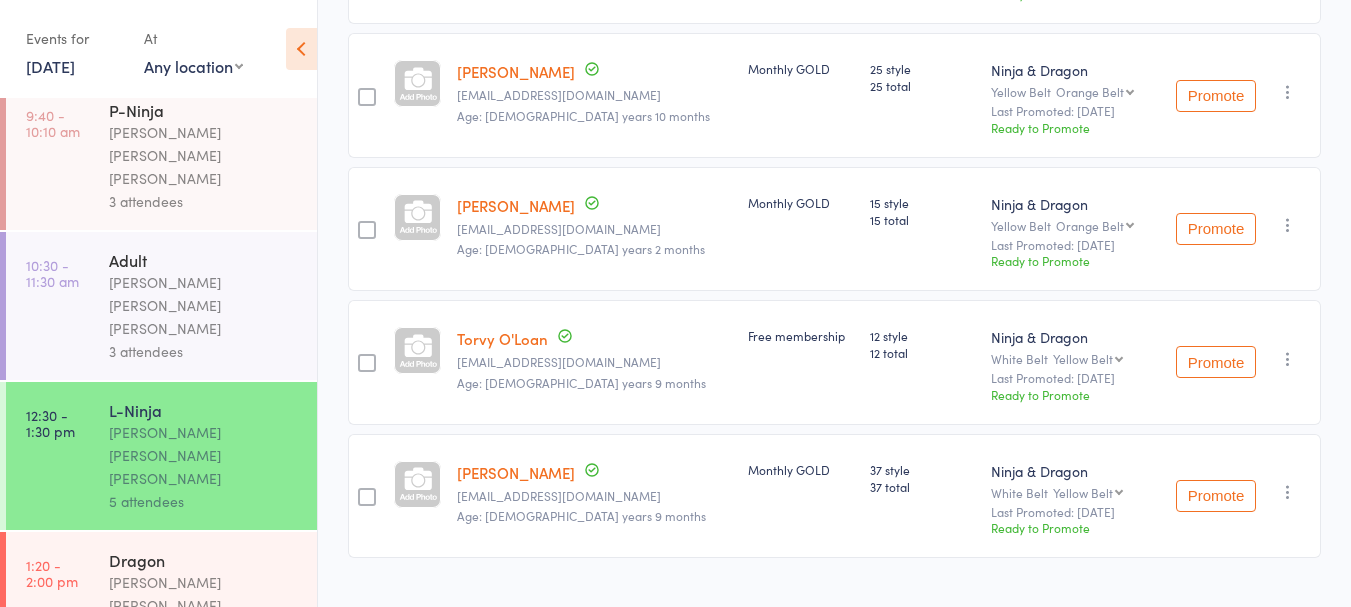 click on "[PERSON_NAME] [PERSON_NAME] [PERSON_NAME]" at bounding box center (204, 605) 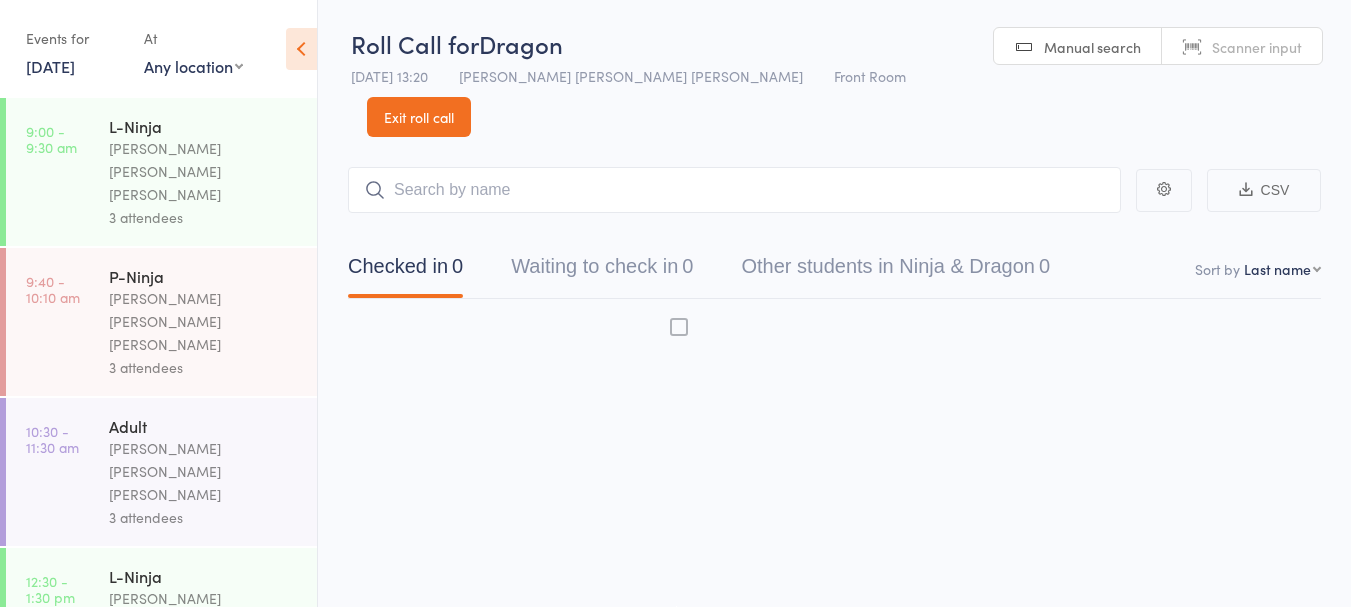 scroll, scrollTop: 1, scrollLeft: 0, axis: vertical 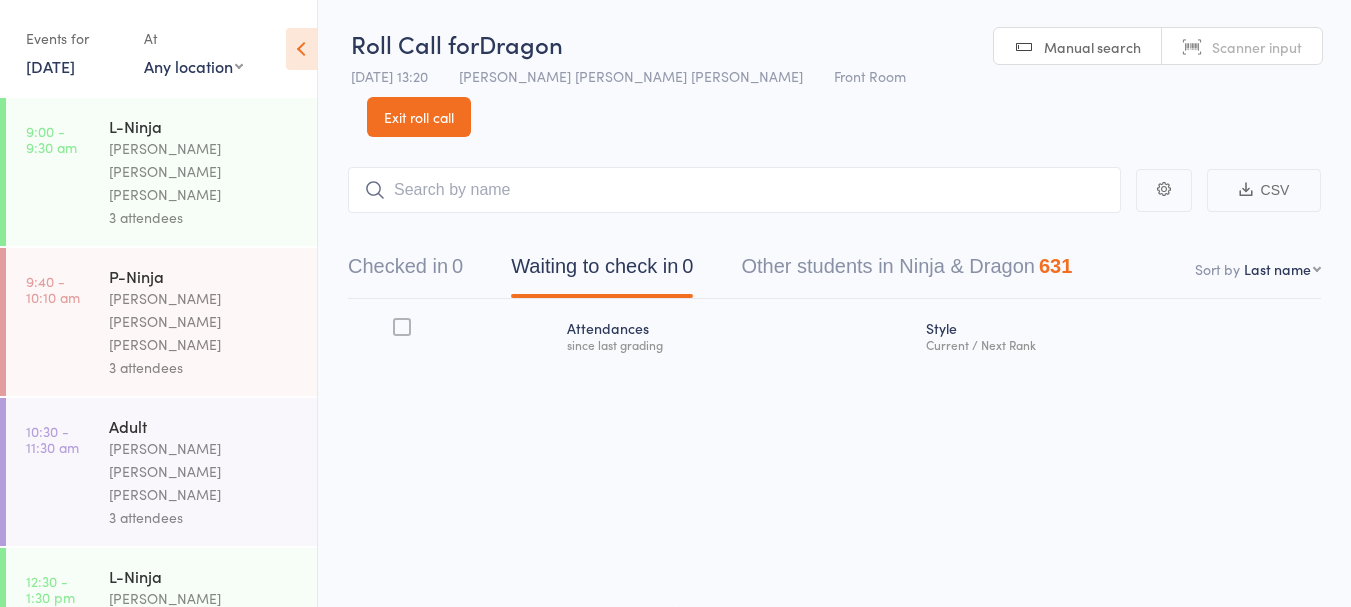 click on "0" at bounding box center [457, 266] 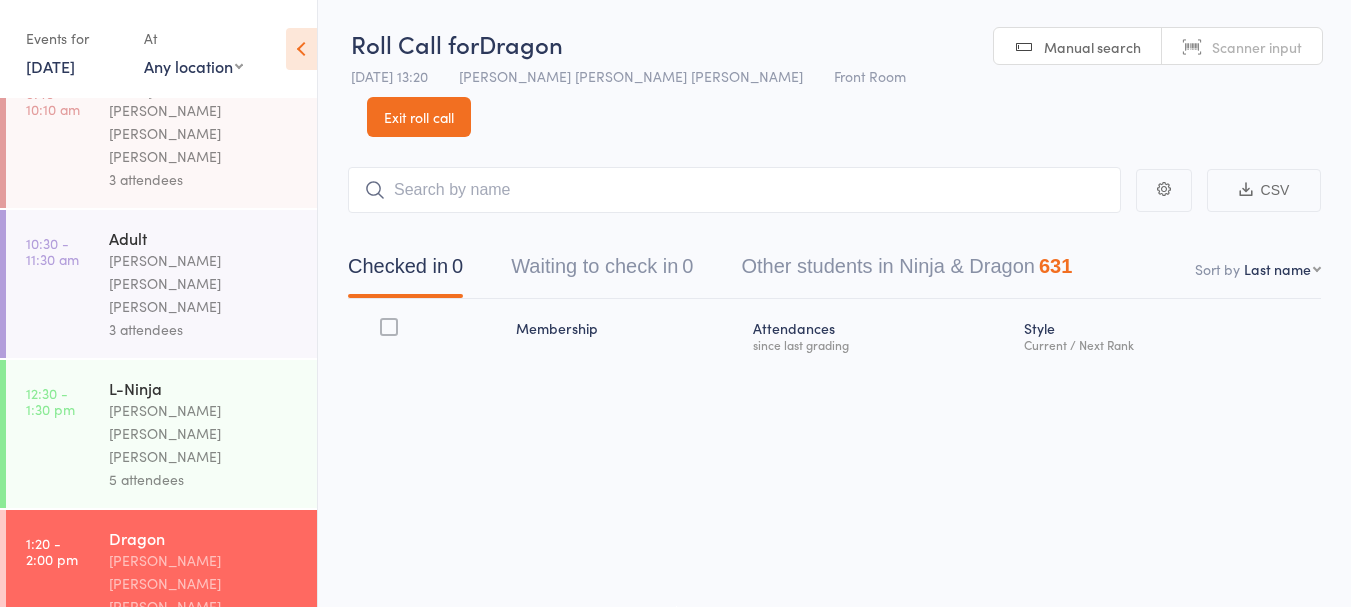 scroll, scrollTop: 201, scrollLeft: 0, axis: vertical 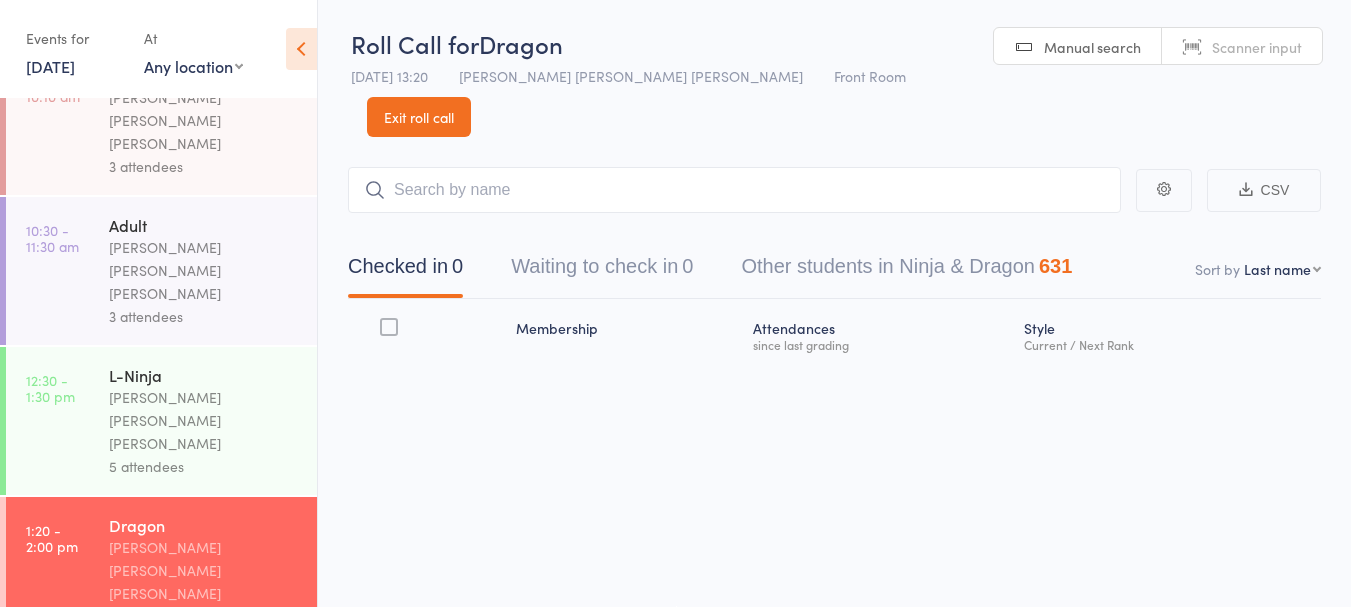 click at bounding box center [734, 190] 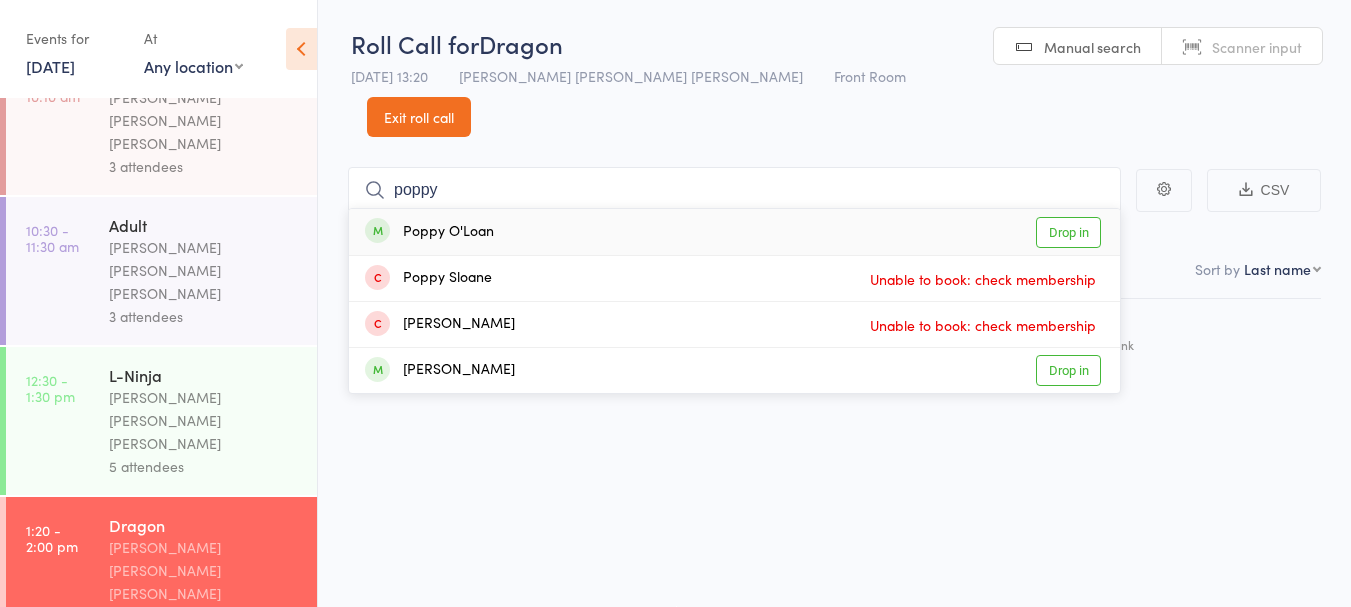 type on "poppy" 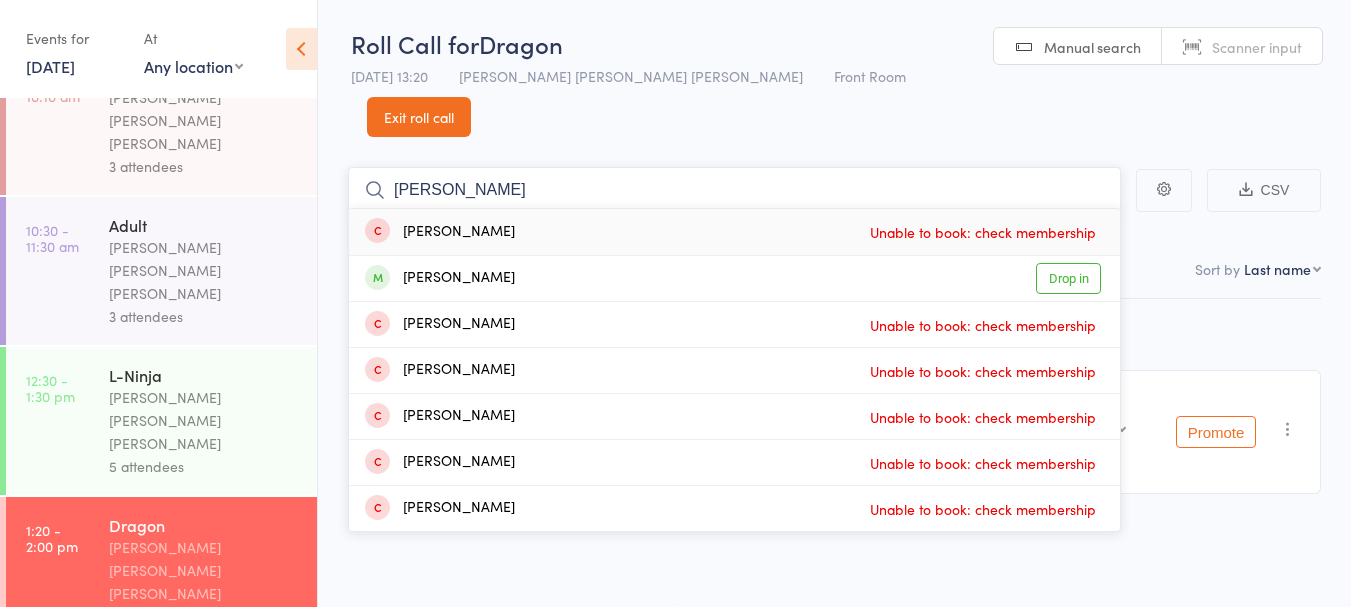 type on "[PERSON_NAME]" 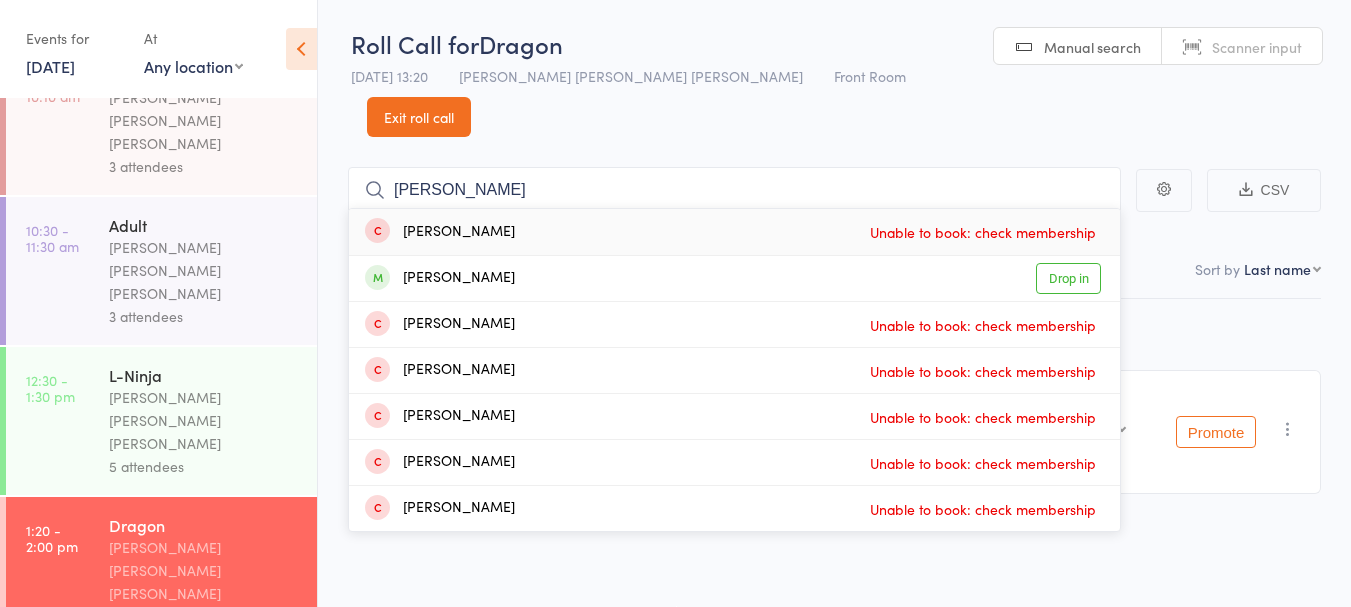 click on "Drop in" at bounding box center (1068, 278) 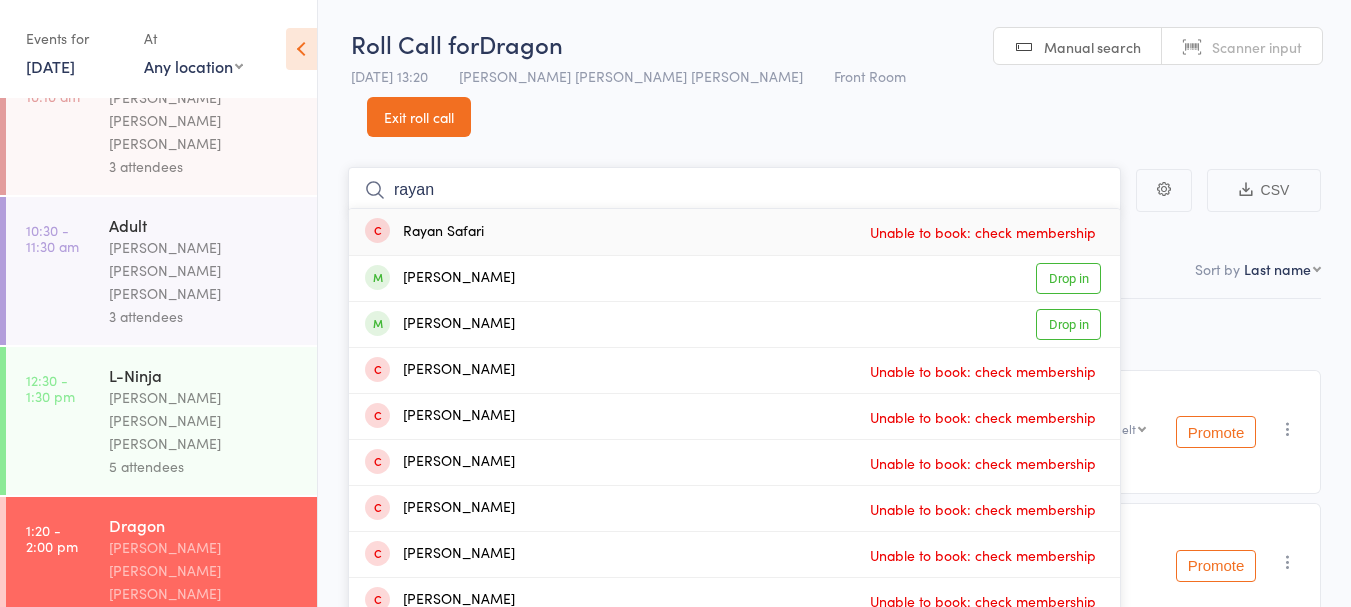 type on "rayan" 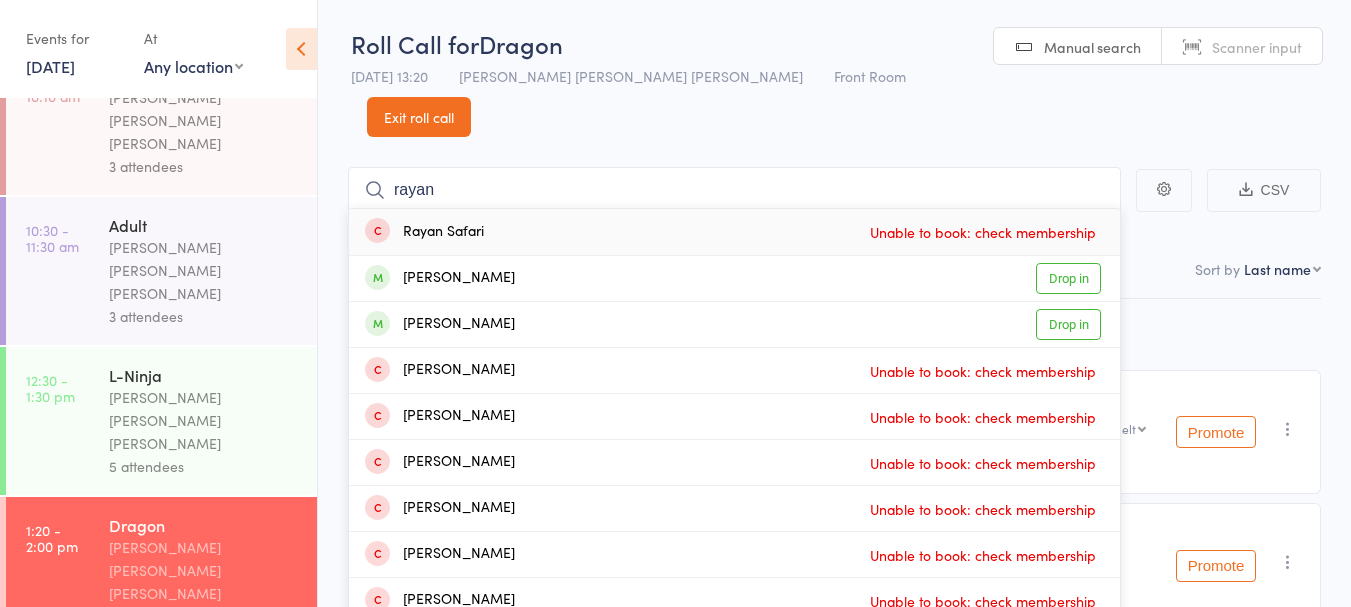 click on "Drop in" at bounding box center [1068, 278] 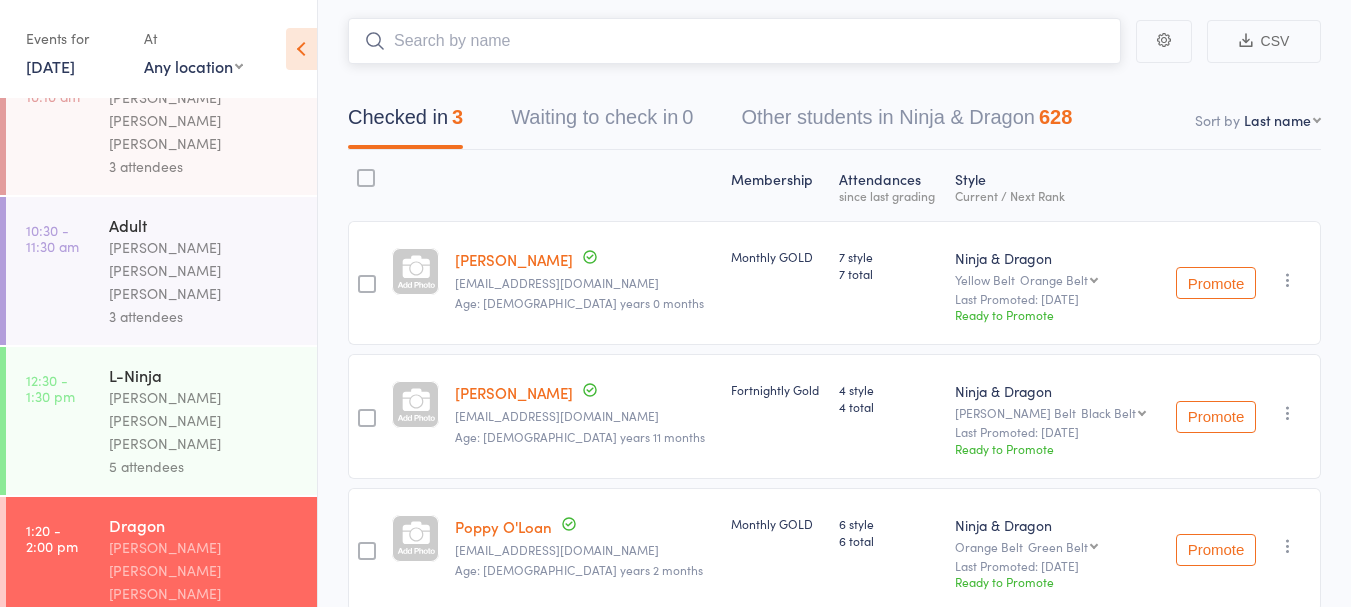scroll, scrollTop: 204, scrollLeft: 0, axis: vertical 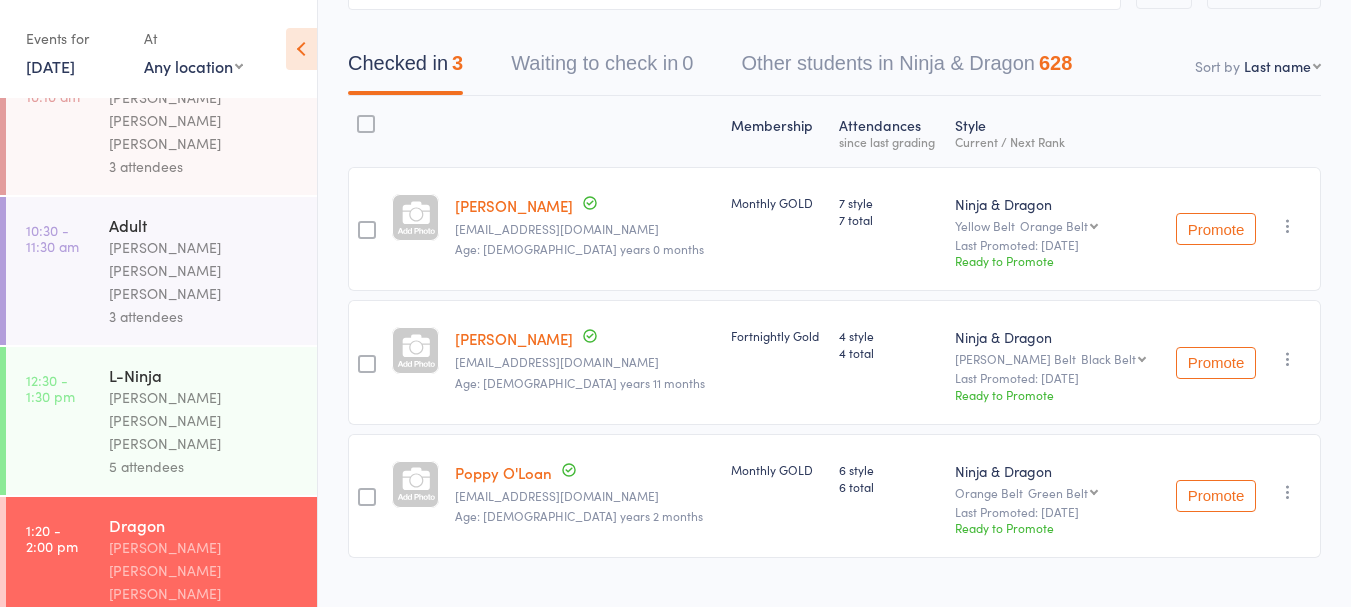 click at bounding box center [1288, 492] 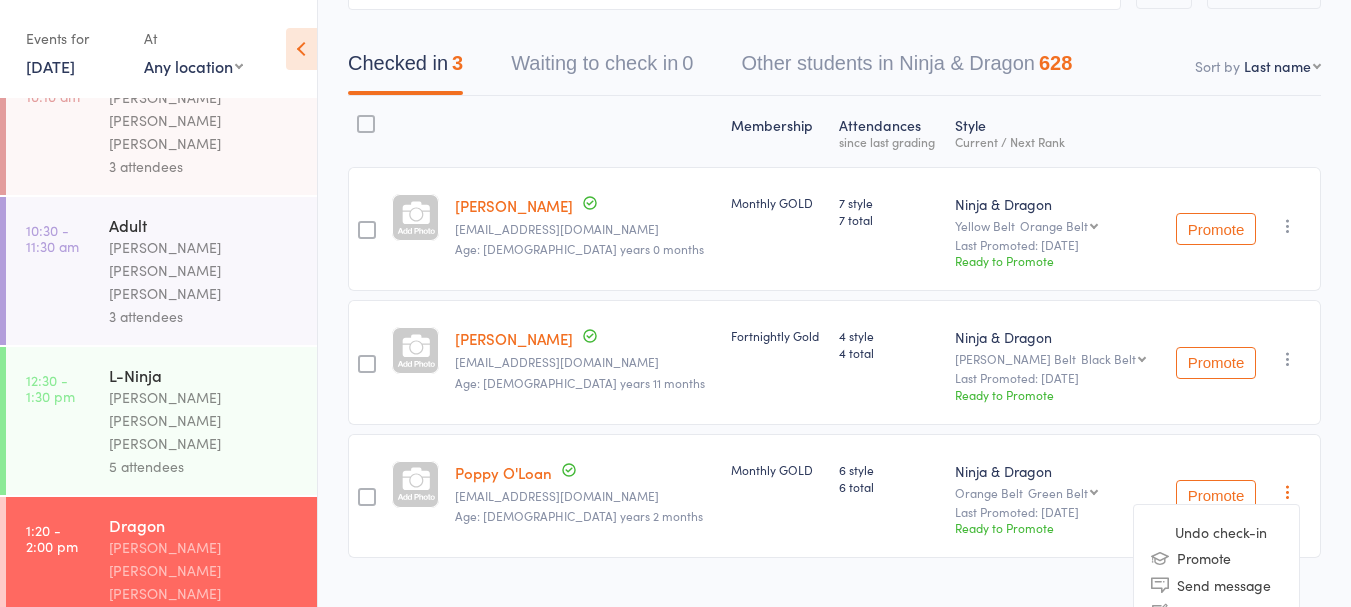 scroll, scrollTop: 278, scrollLeft: 0, axis: vertical 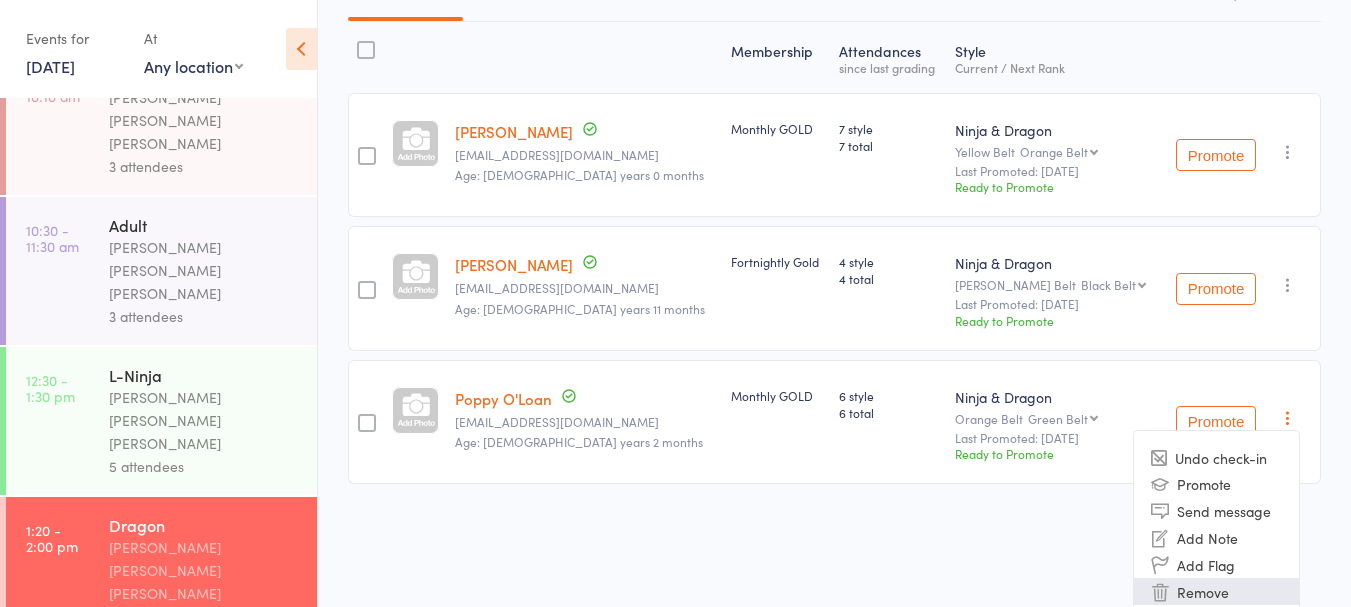 click on "Remove" at bounding box center (1216, 591) 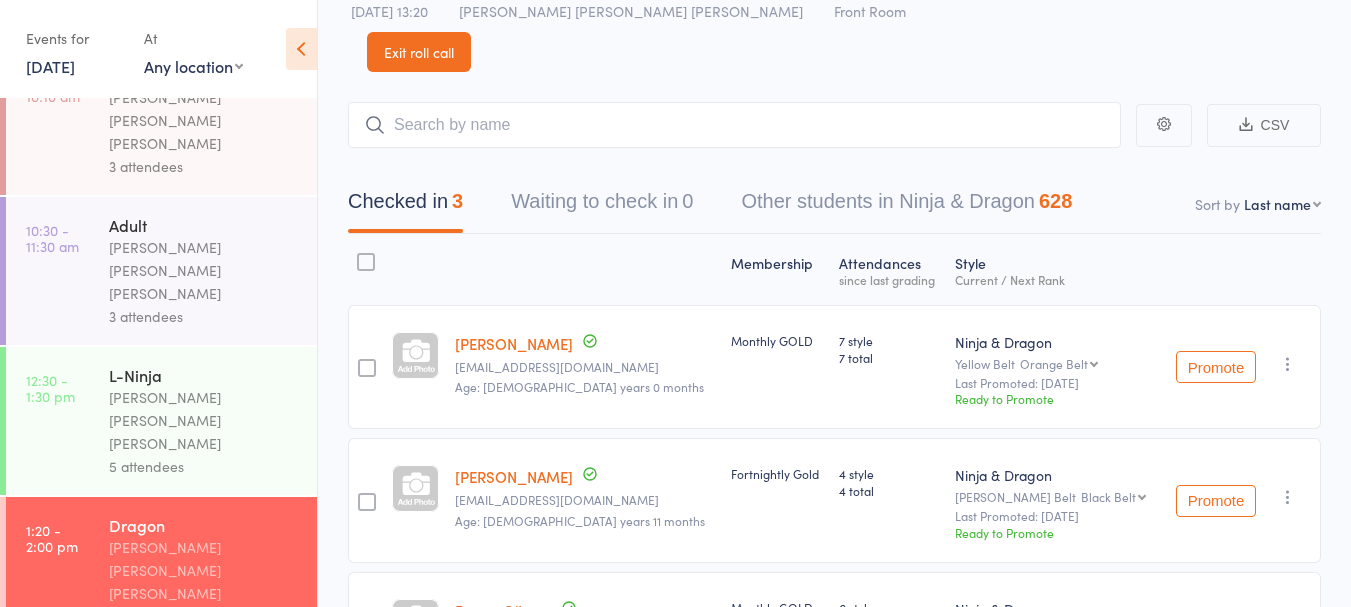 scroll, scrollTop: 0, scrollLeft: 0, axis: both 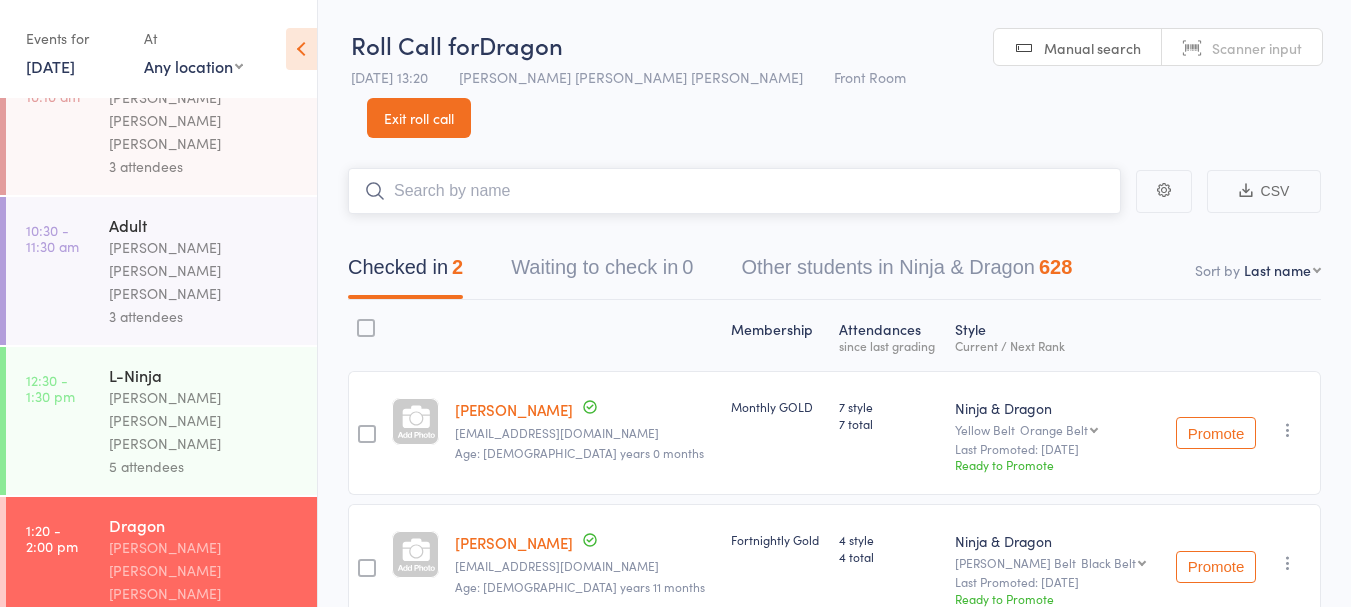 click at bounding box center [734, 191] 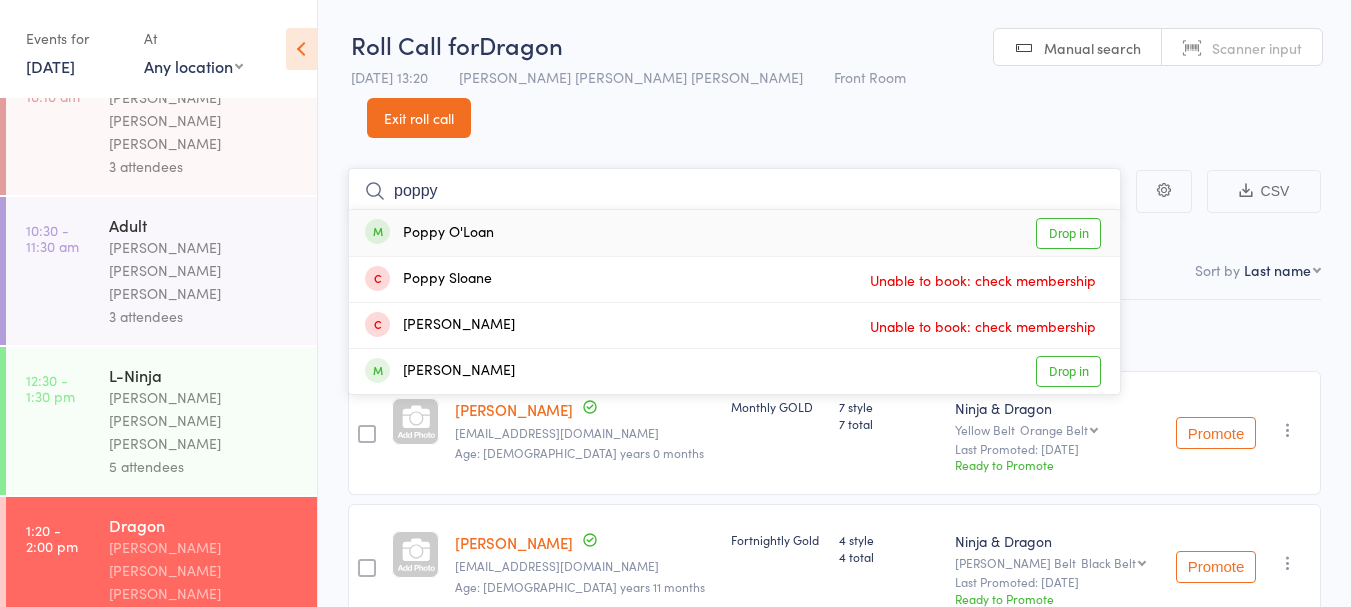 type on "poppy" 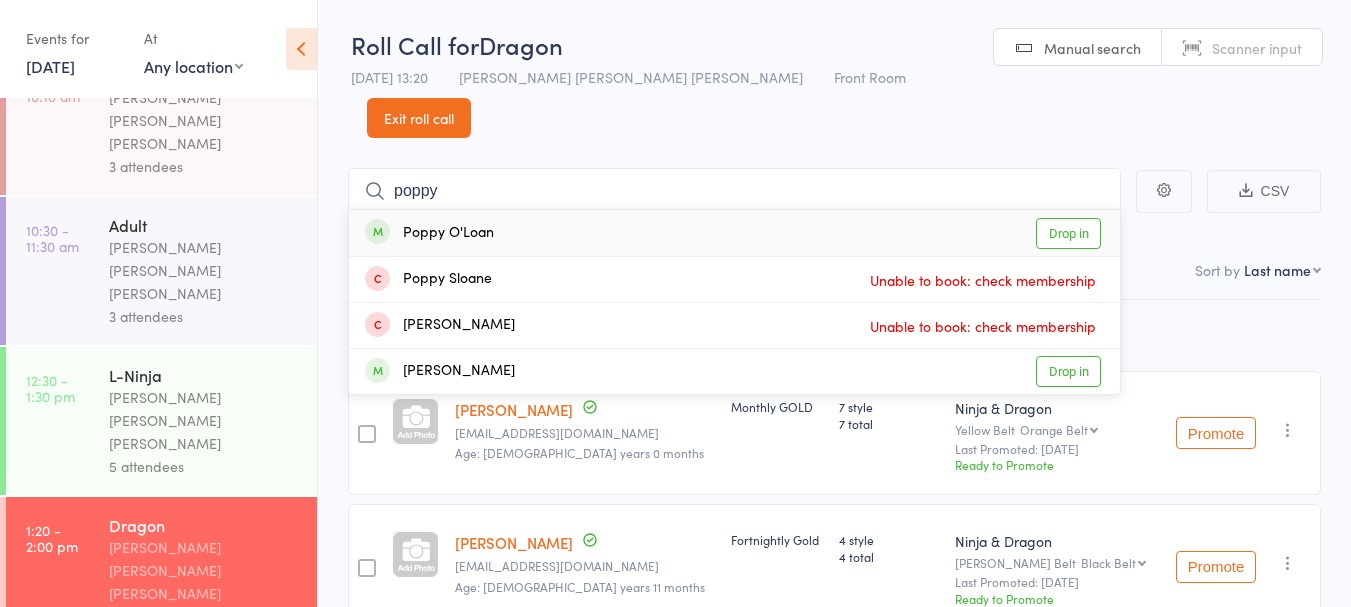 click on "Drop in" at bounding box center (1068, 233) 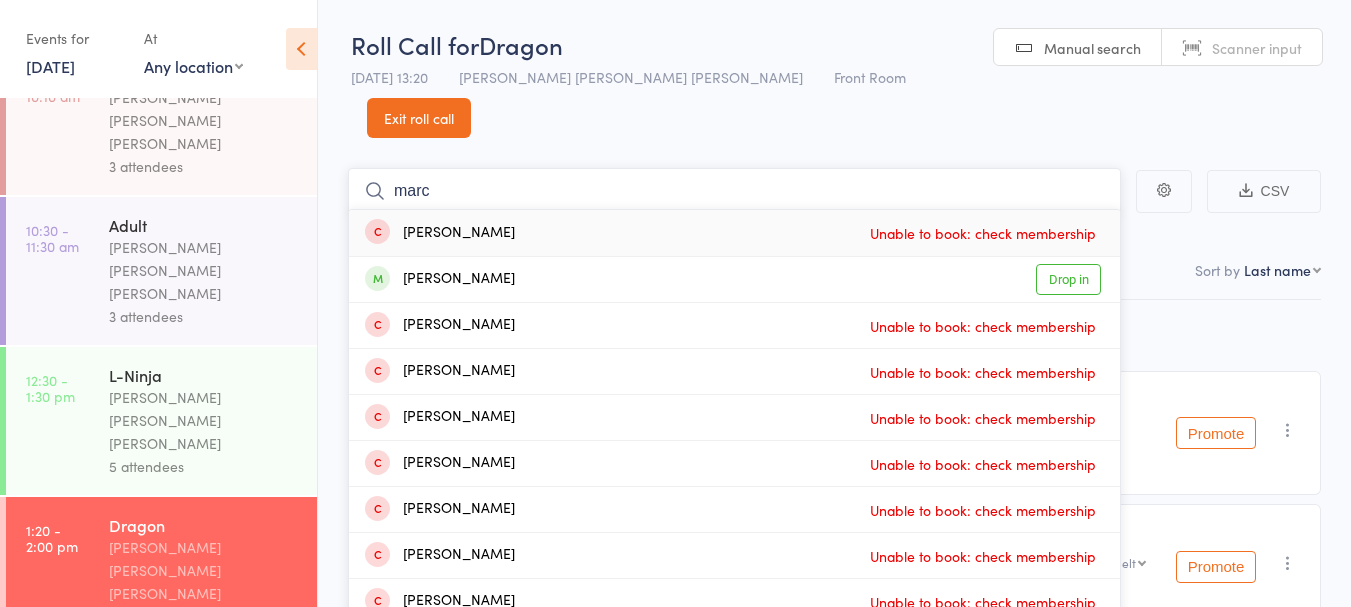 type on "marc" 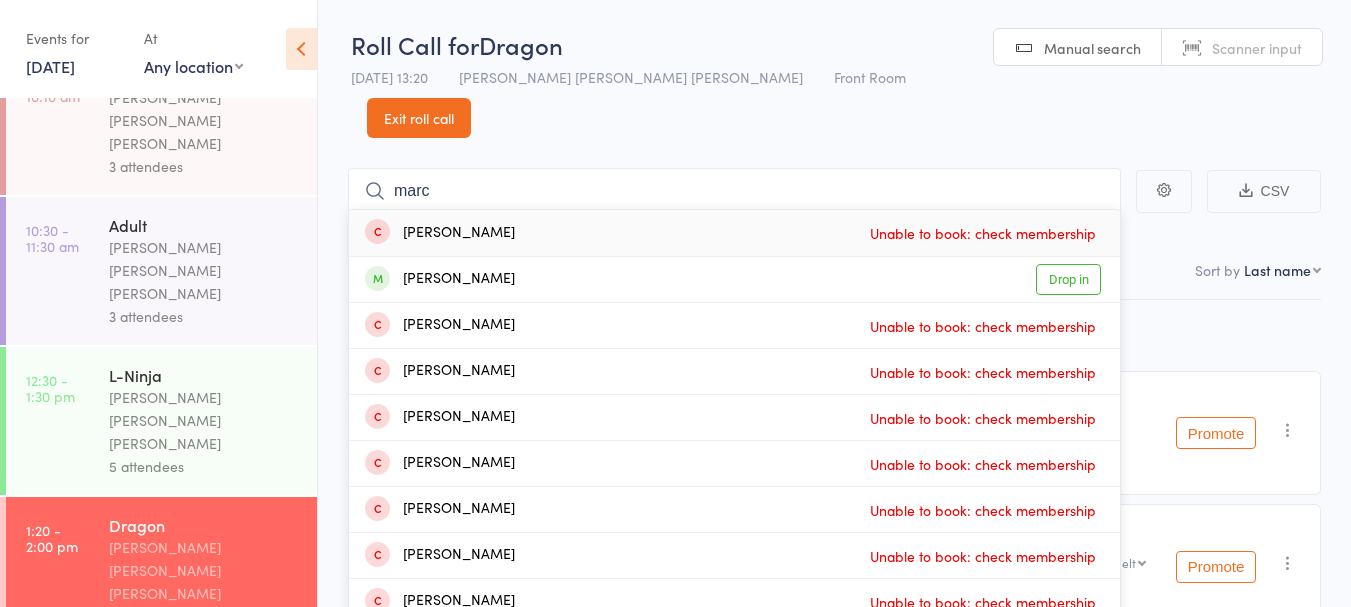 click on "Drop in" at bounding box center [1068, 279] 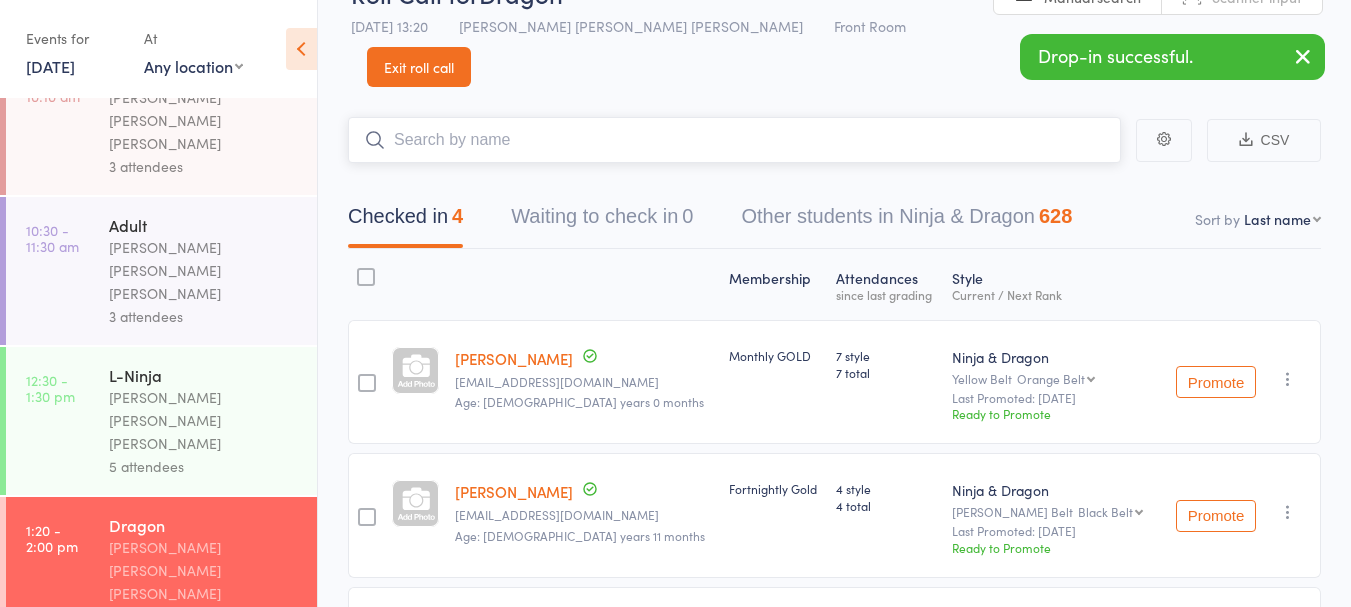 scroll, scrollTop: 0, scrollLeft: 0, axis: both 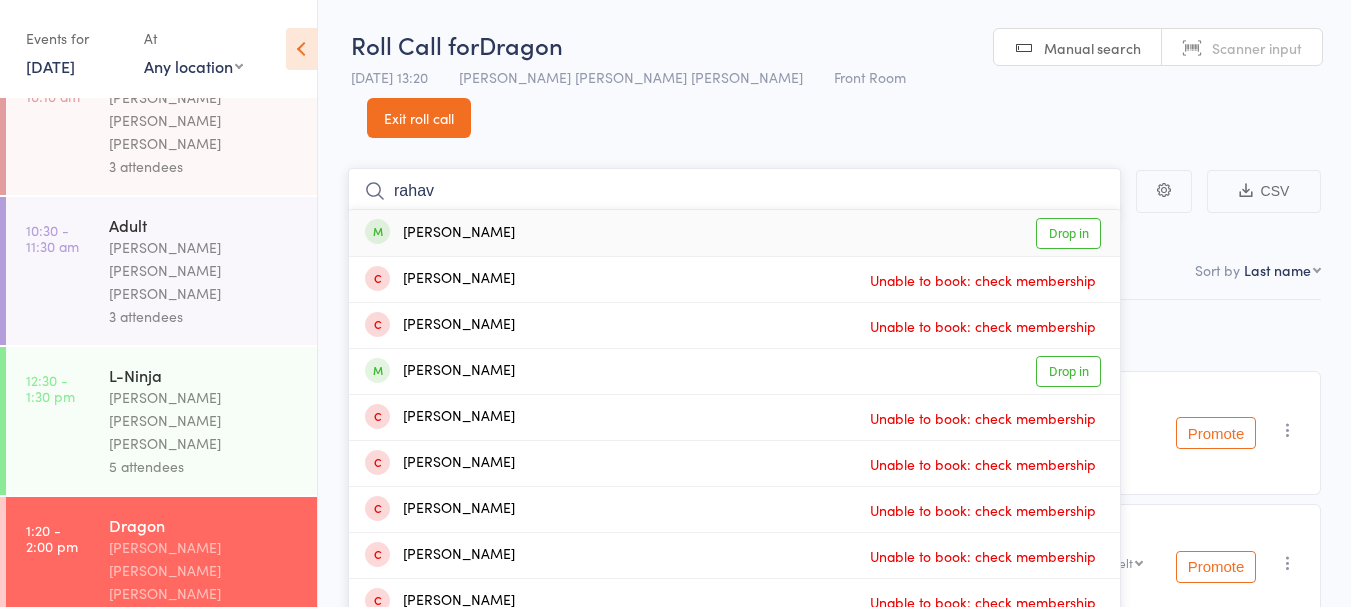 type on "rahav" 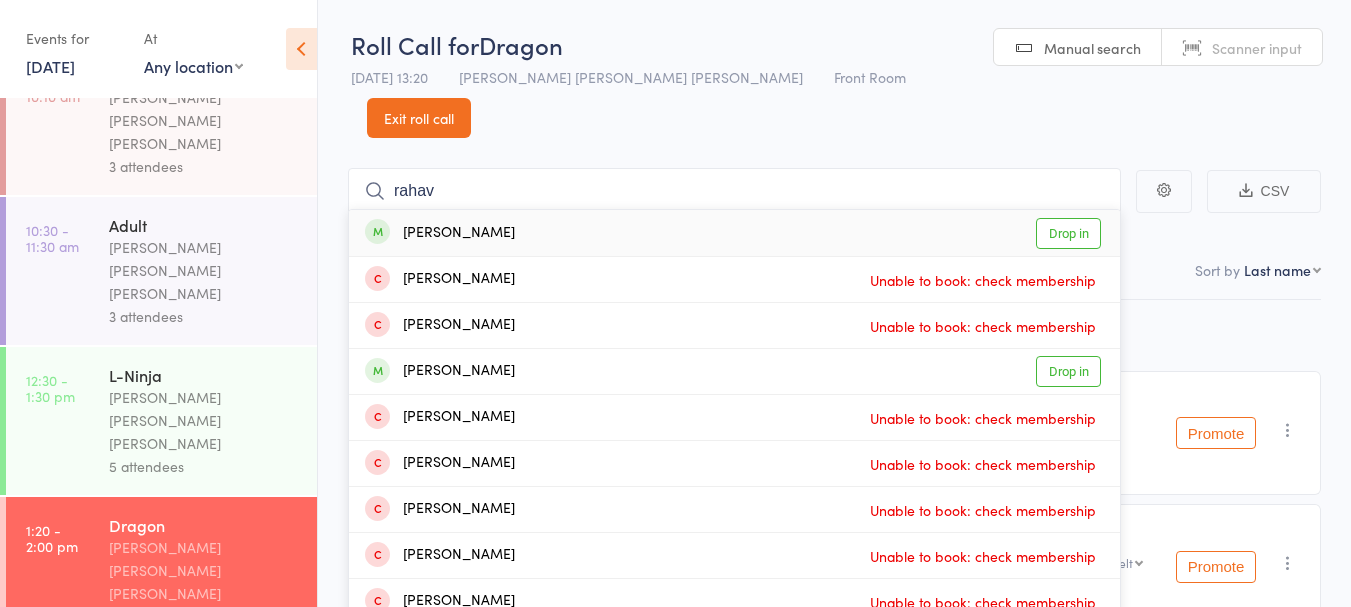 click on "[PERSON_NAME] Bhabu Drop in" at bounding box center (734, 233) 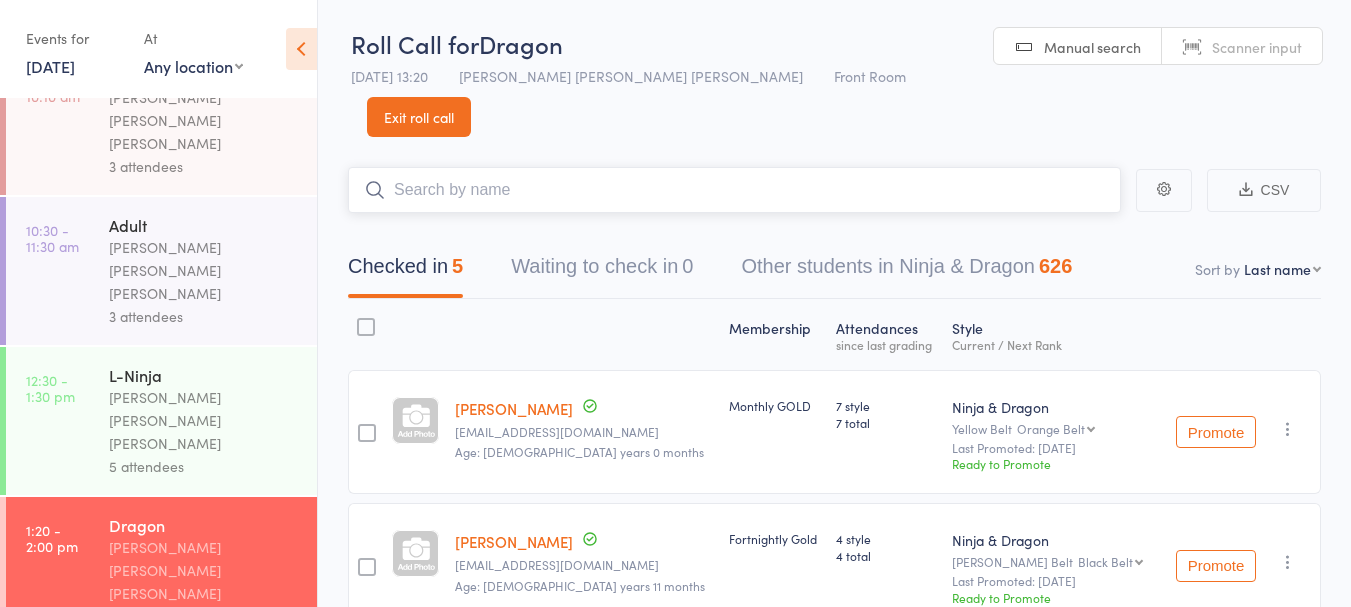 scroll, scrollTop: 0, scrollLeft: 0, axis: both 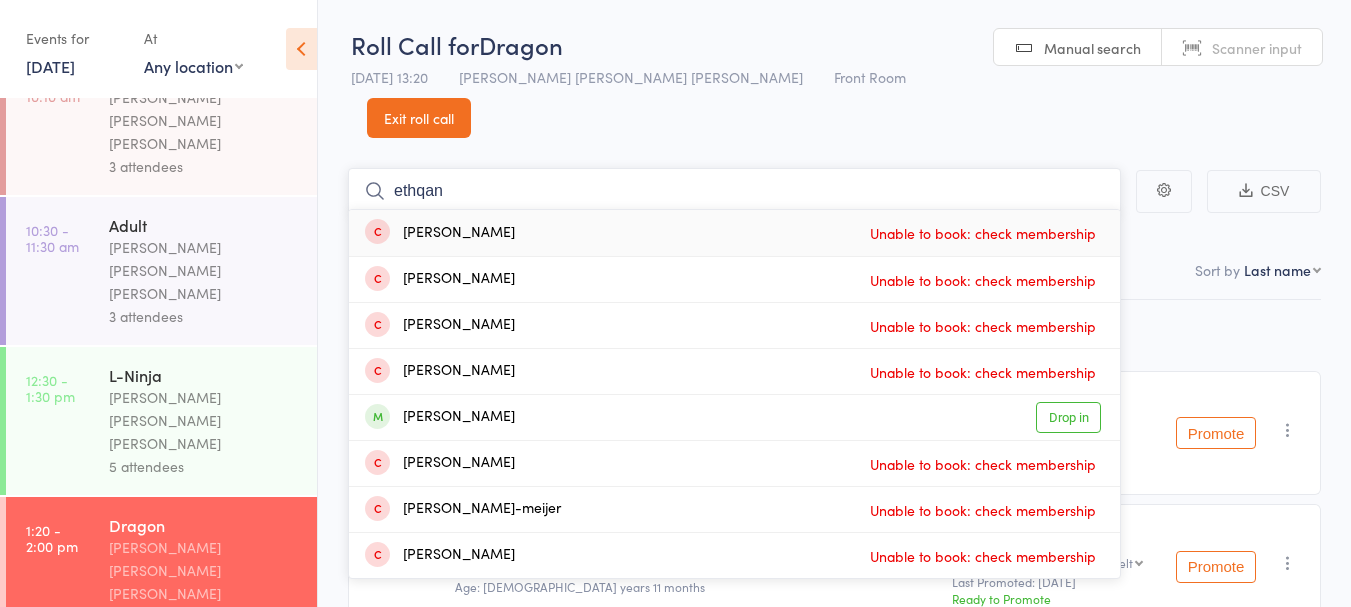 type on "ethqan" 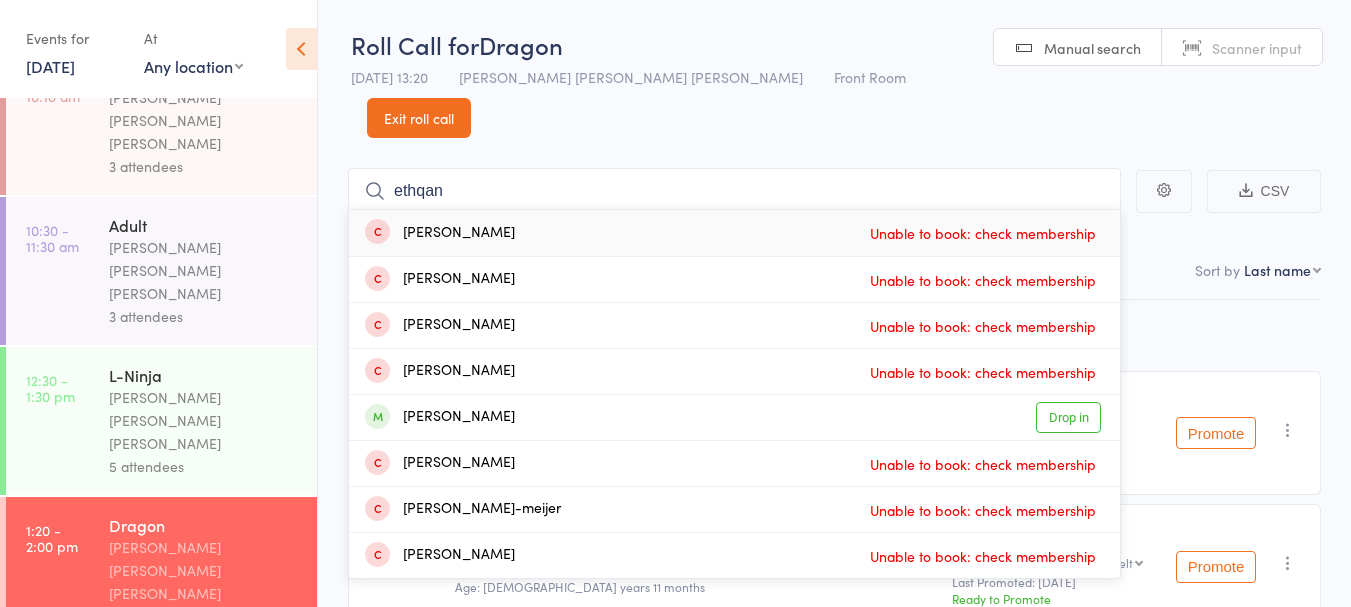 click on "[PERSON_NAME] Drop in" at bounding box center (734, 417) 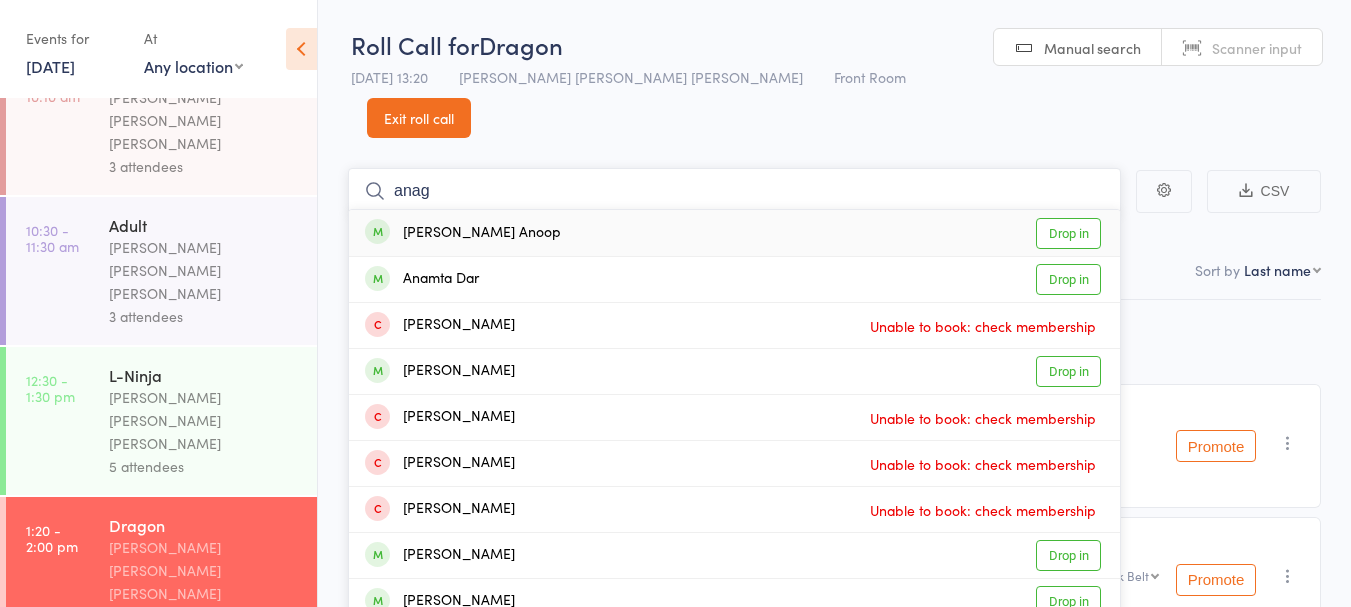 type on "anag" 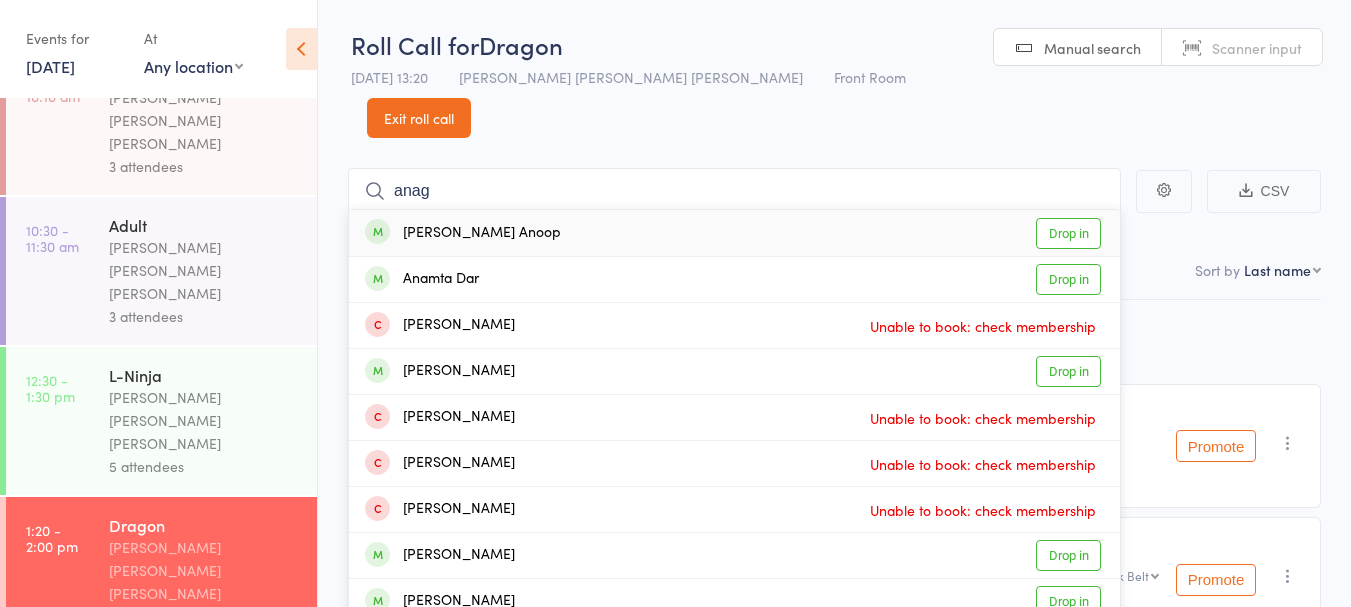 click on "[PERSON_NAME] Anoop Drop in" at bounding box center [734, 233] 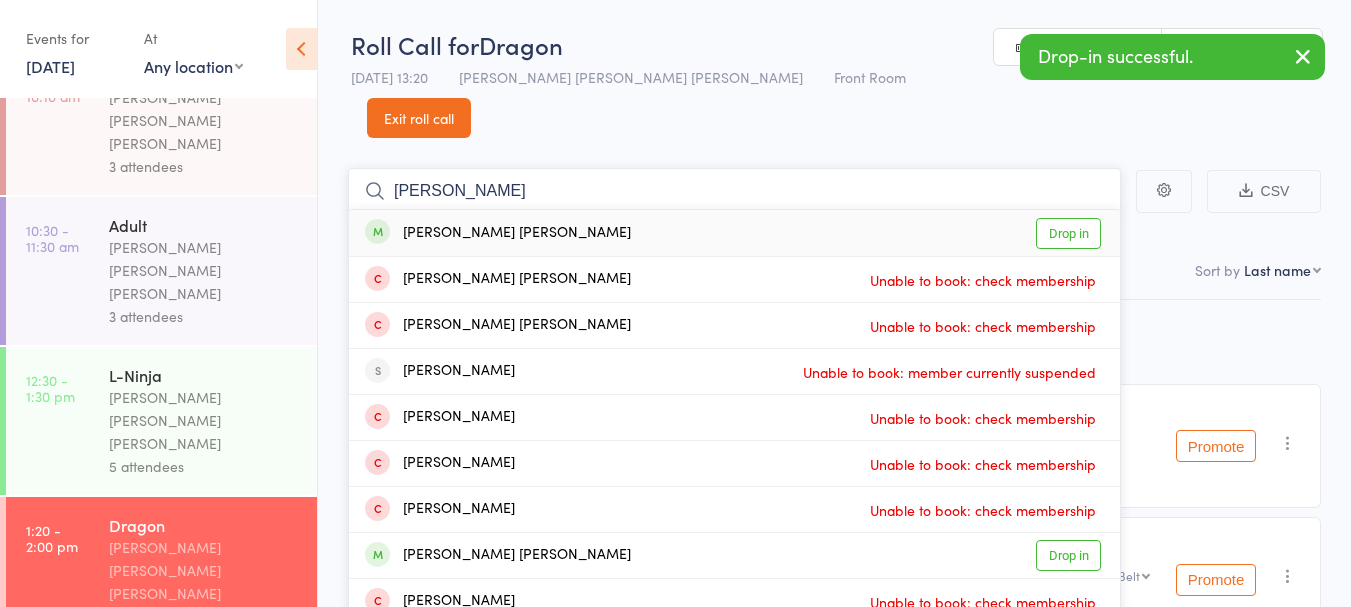 type on "[PERSON_NAME]" 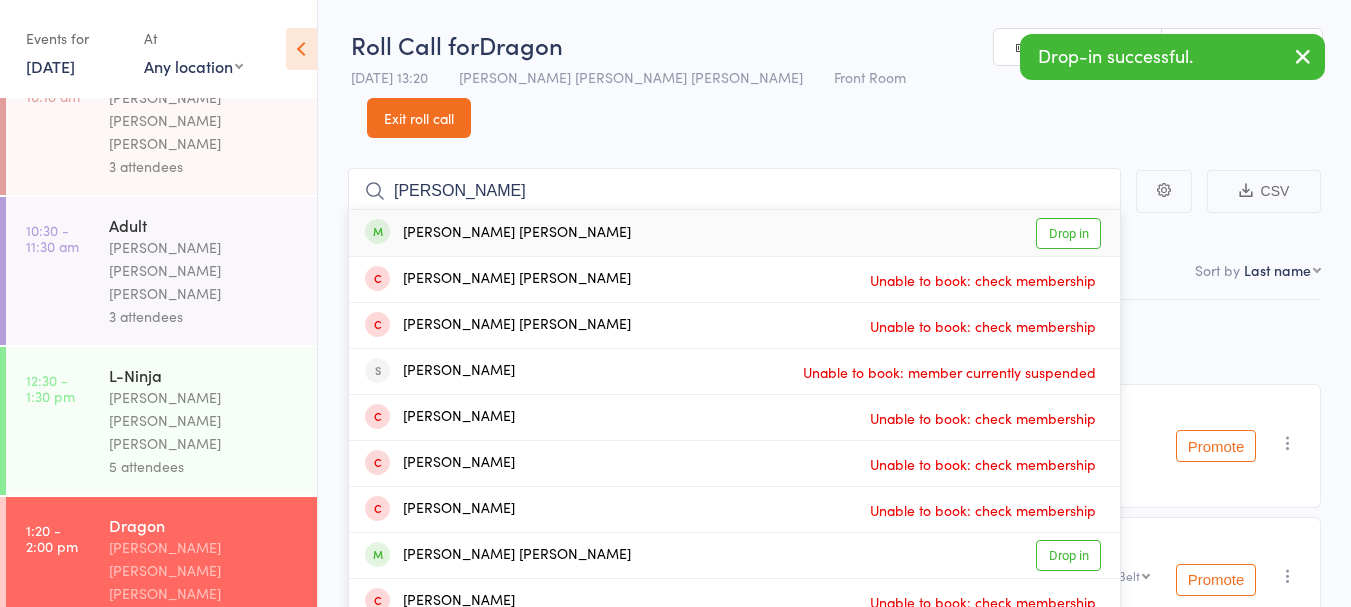 click on "[PERSON_NAME] [PERSON_NAME] Drop in" at bounding box center (734, 233) 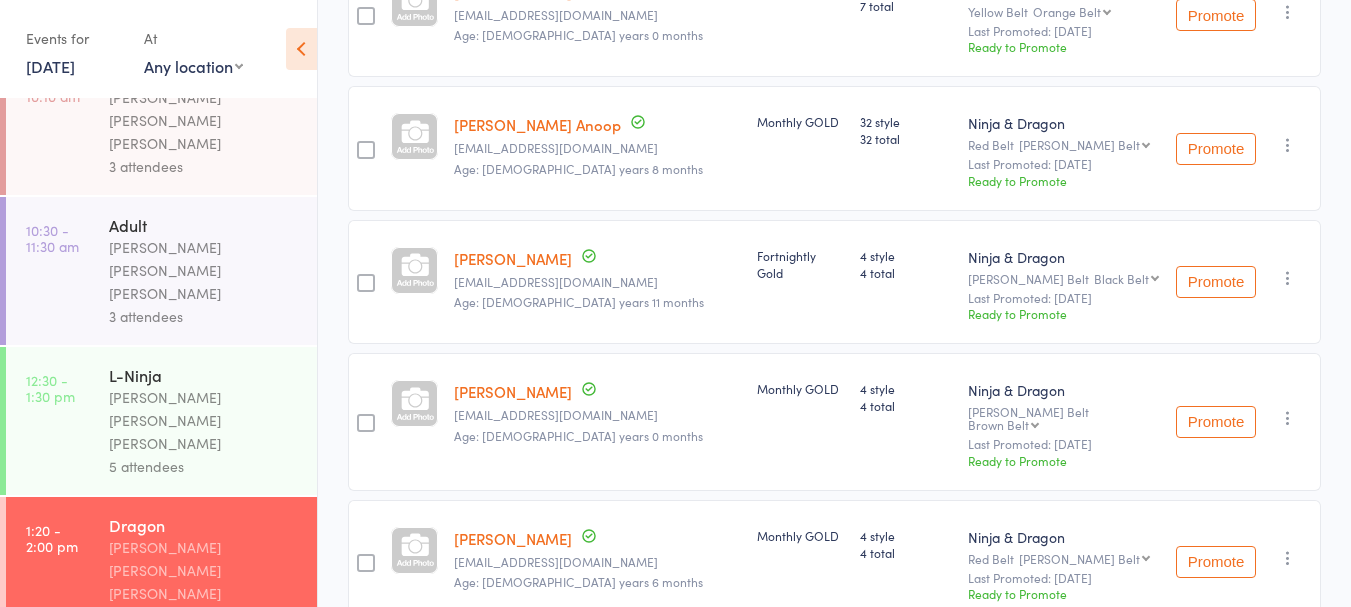scroll, scrollTop: 0, scrollLeft: 0, axis: both 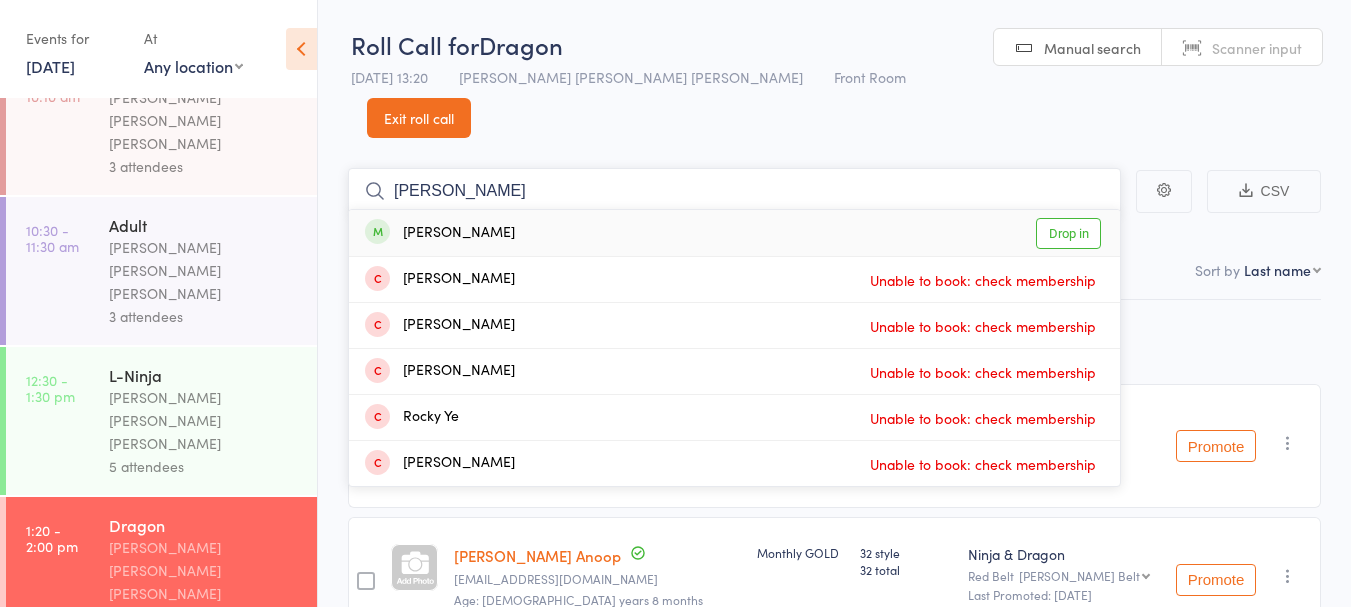 type on "[PERSON_NAME]" 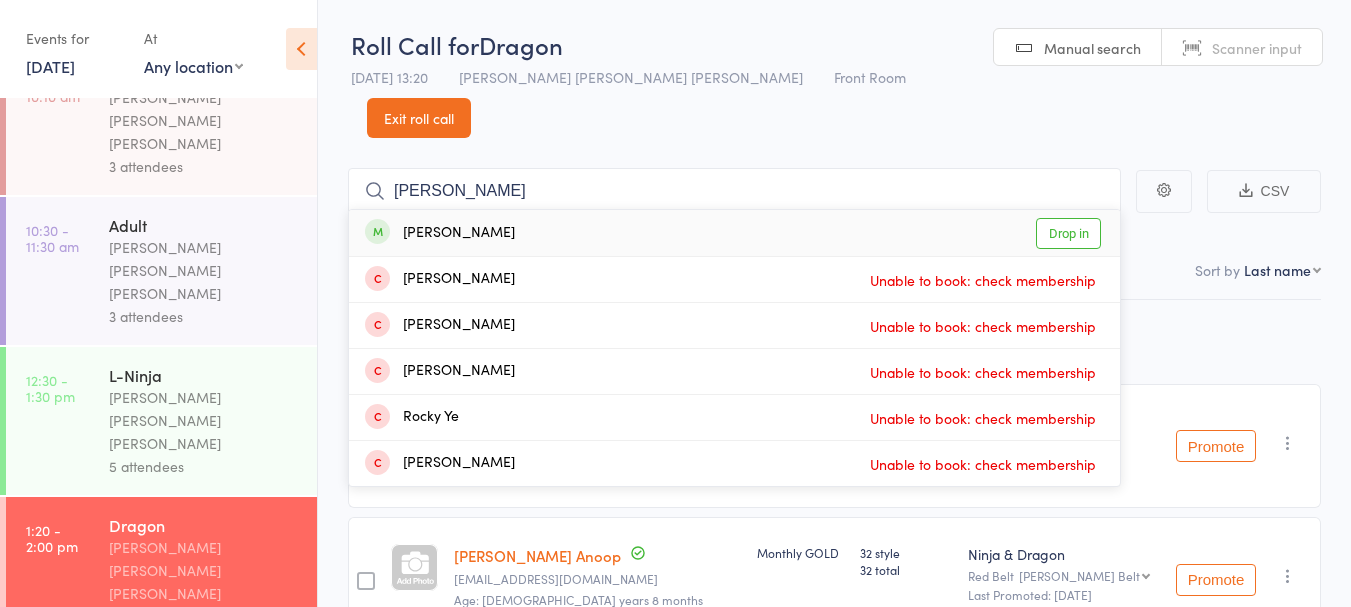 click on "[PERSON_NAME] Drop in" at bounding box center (734, 233) 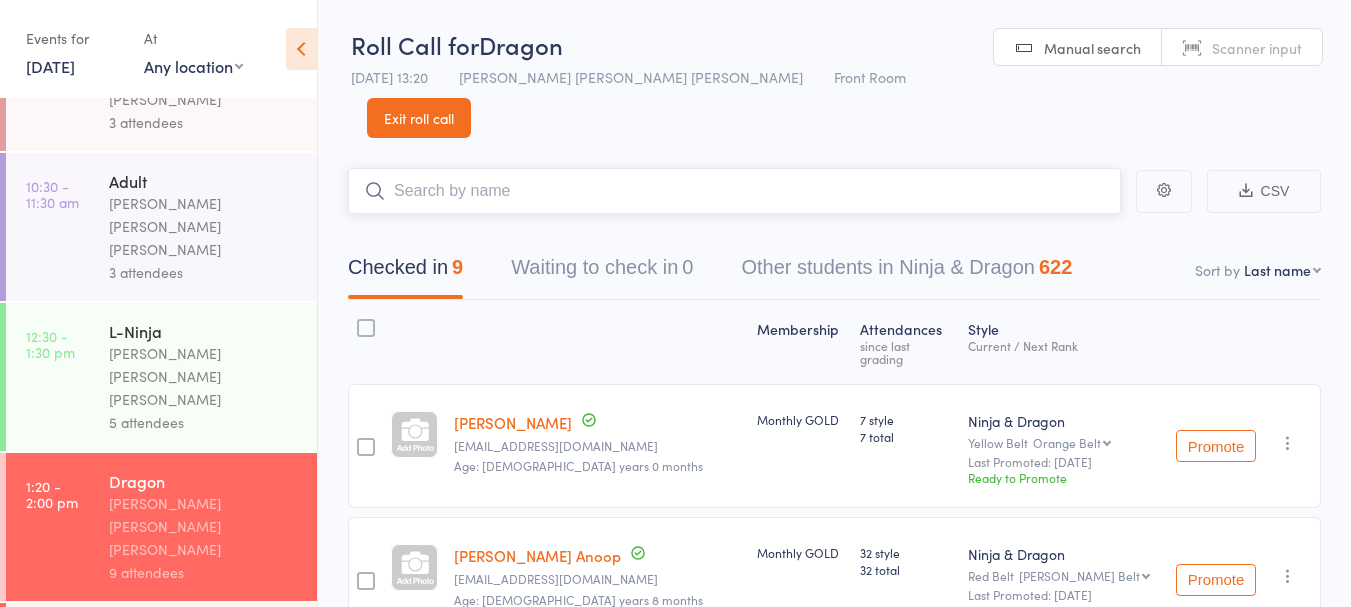 scroll, scrollTop: 323, scrollLeft: 0, axis: vertical 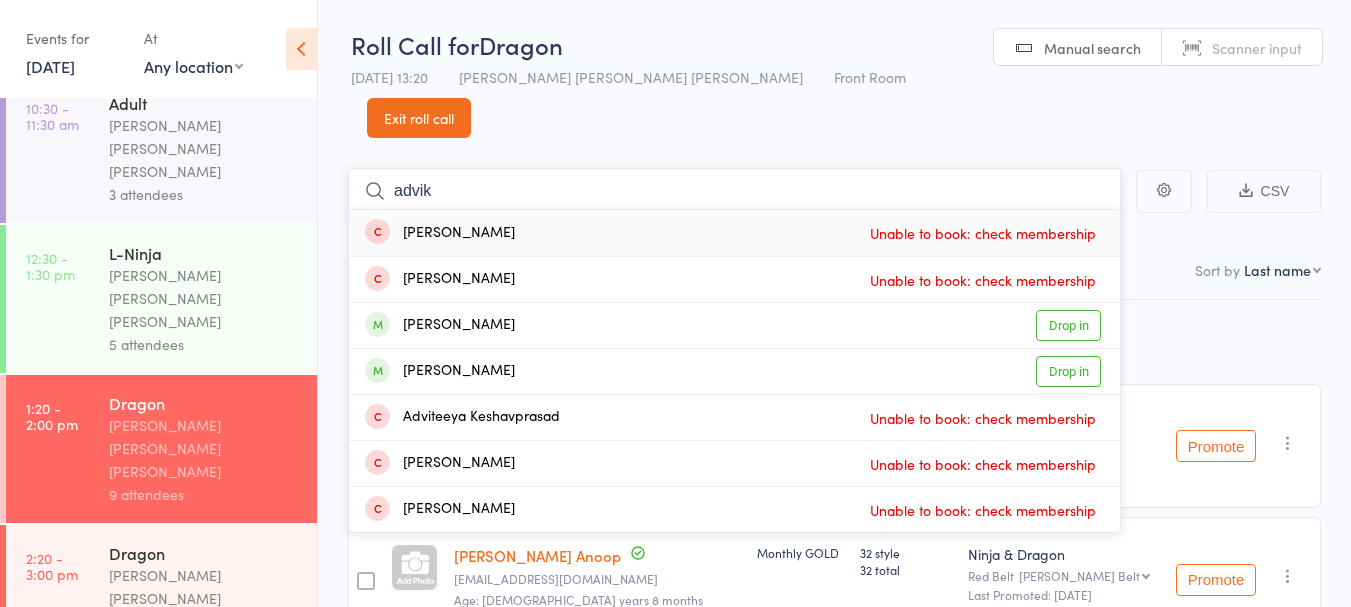 type on "advik" 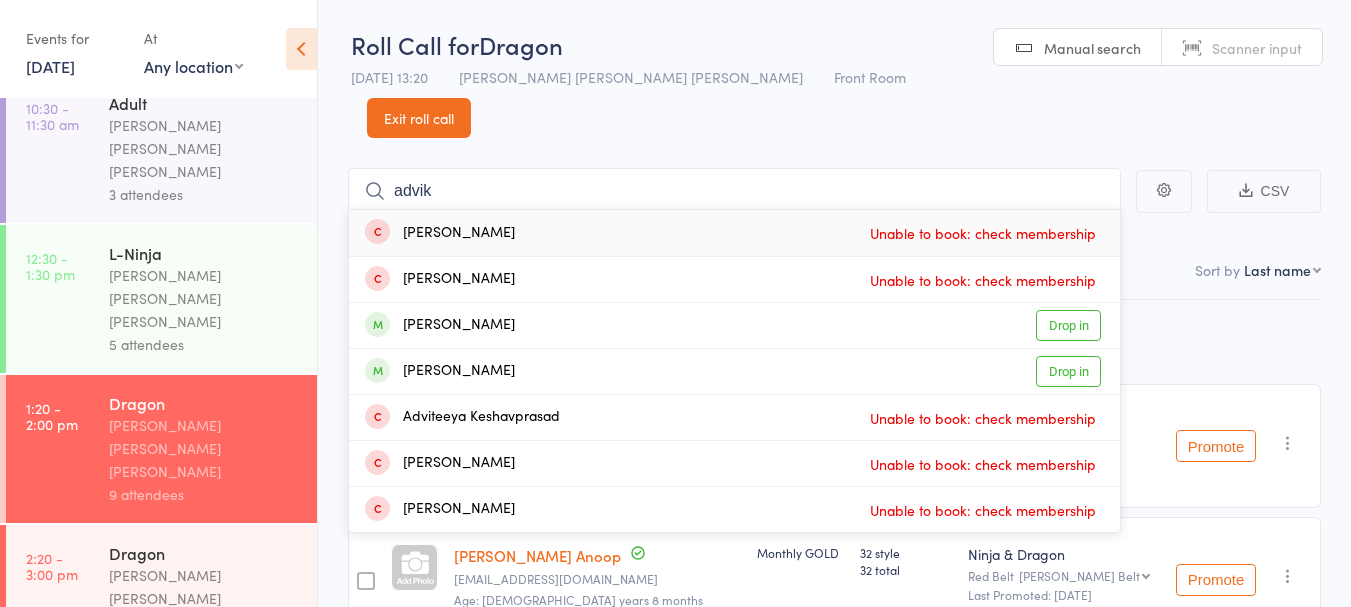 click on "Aadvik Manoj Drop in" at bounding box center (734, 325) 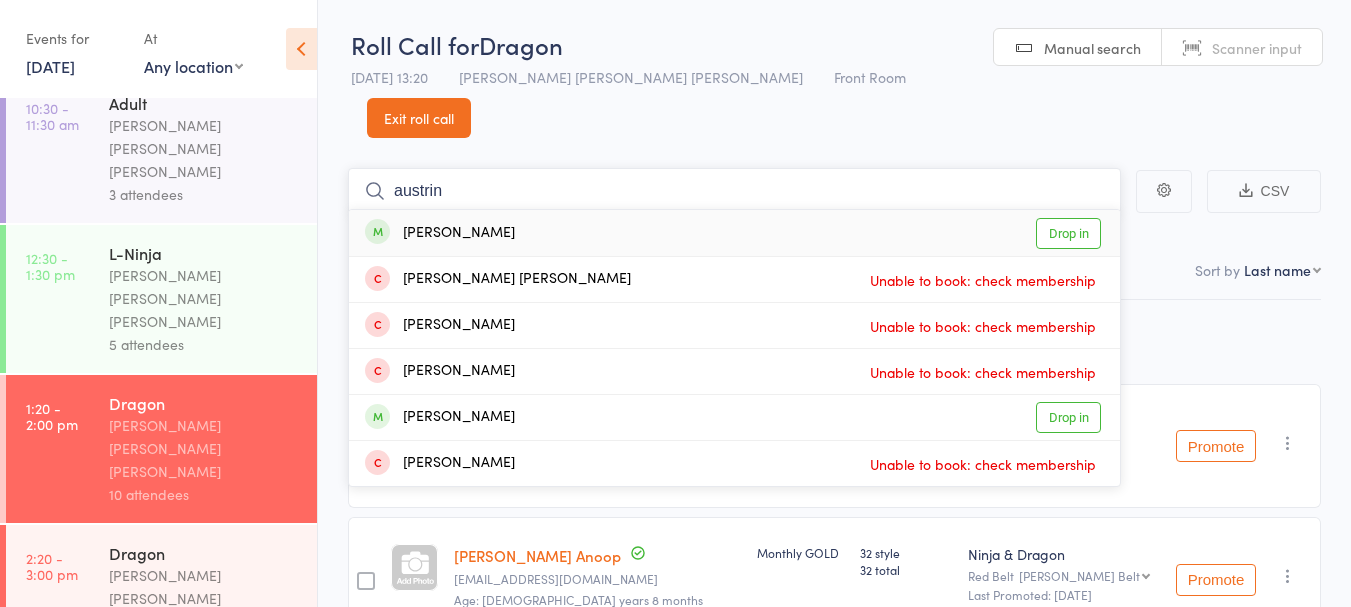 type on "austrin" 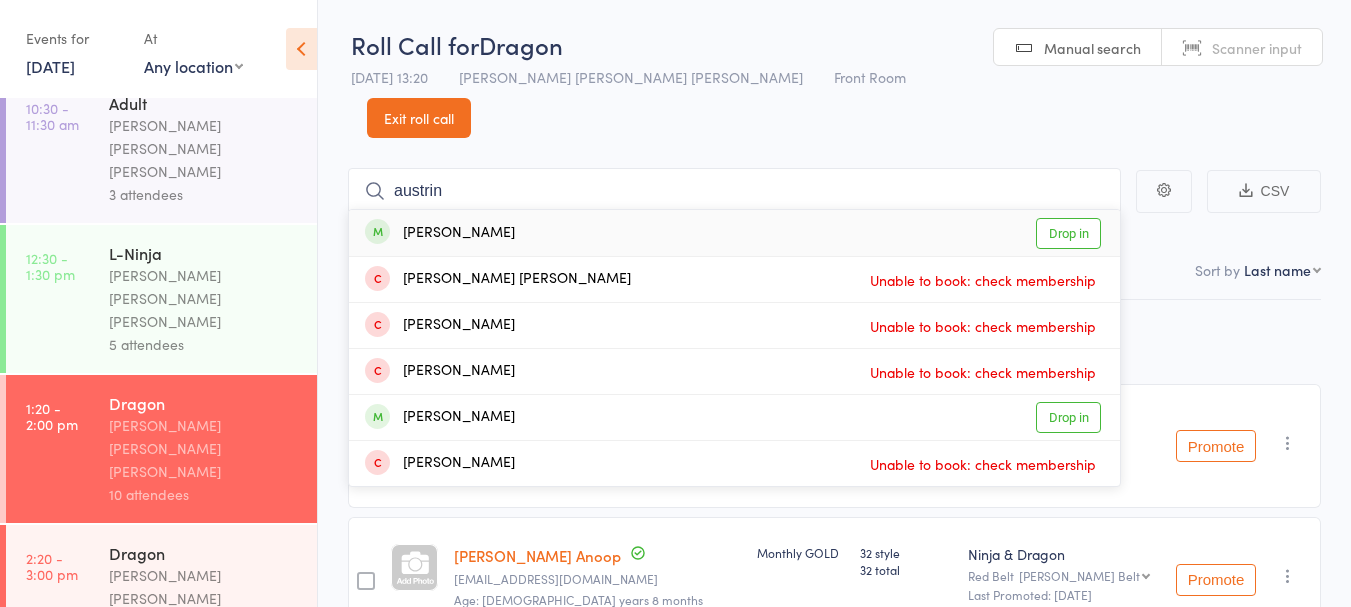 click on "[PERSON_NAME] Drop in" at bounding box center [734, 233] 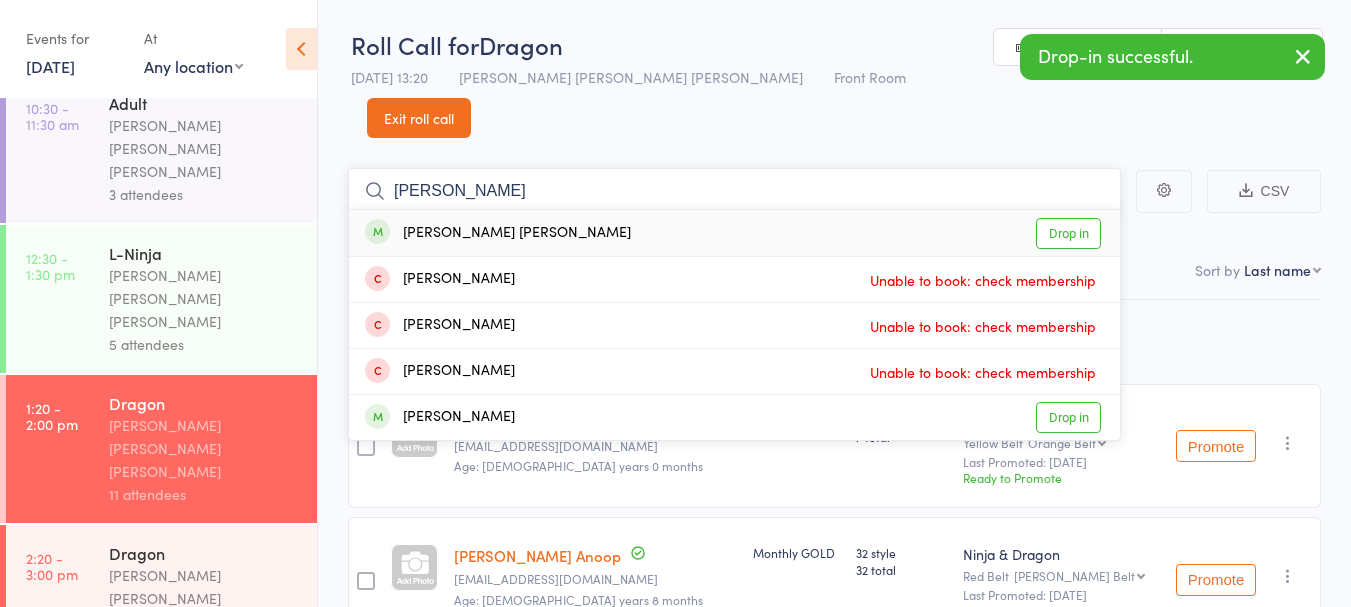 type on "[PERSON_NAME]" 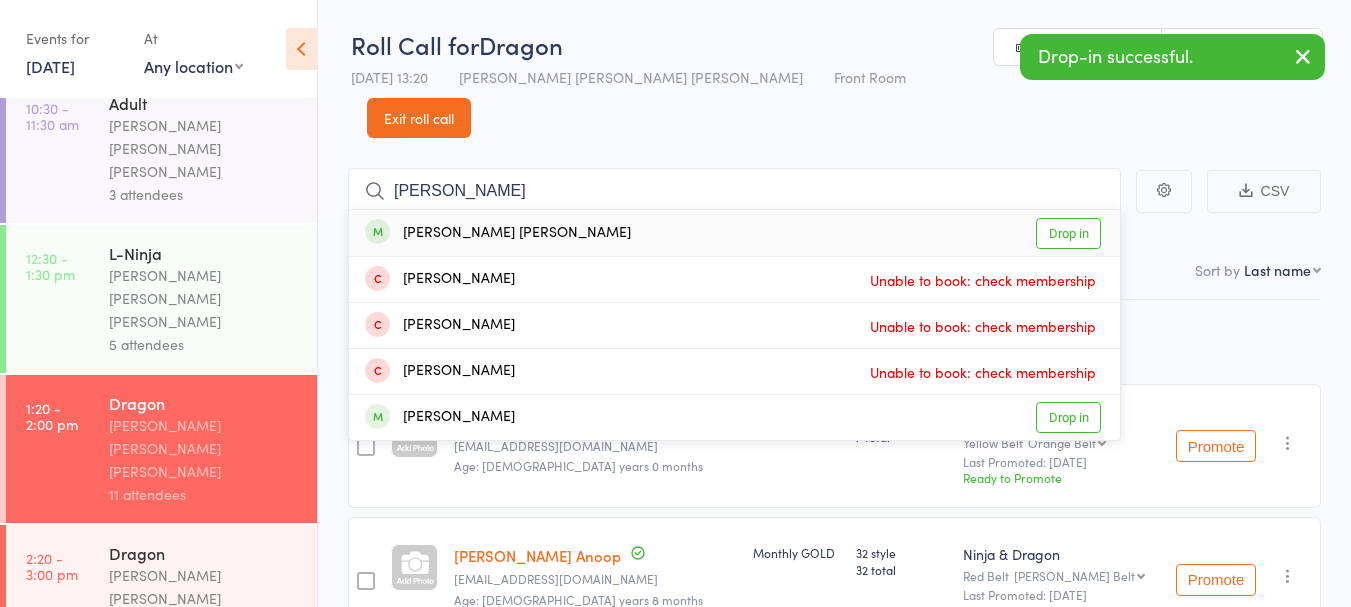 click on "[PERSON_NAME] [PERSON_NAME] Drop in" at bounding box center (734, 233) 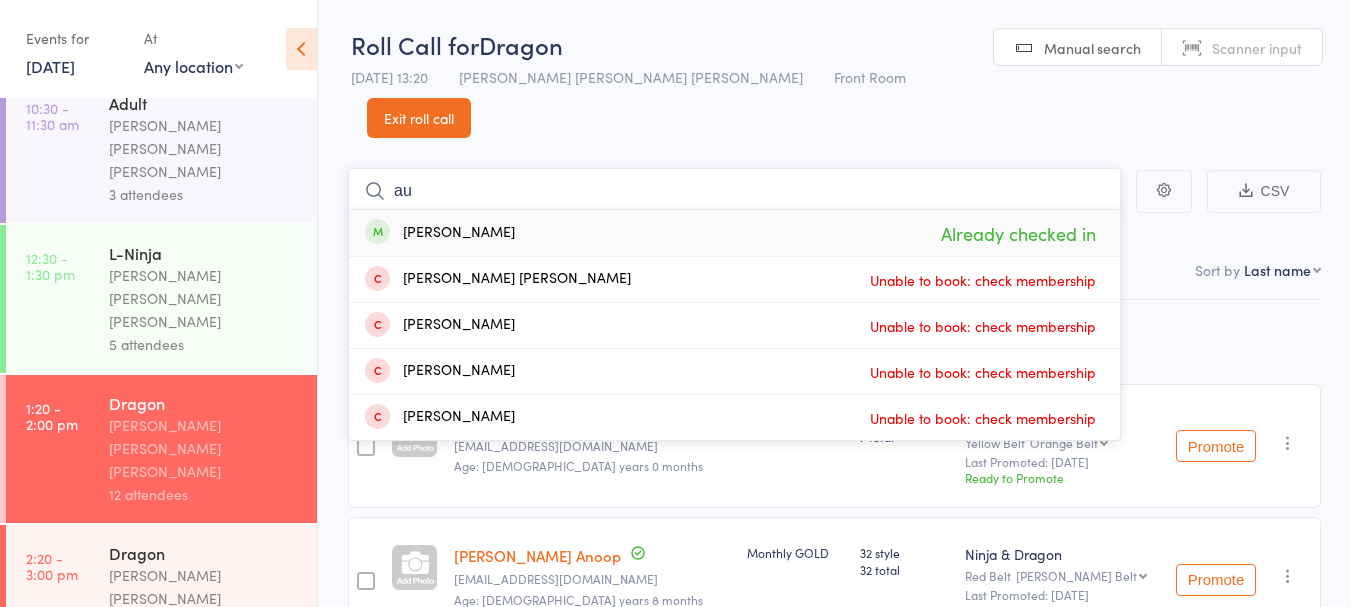 type on "a" 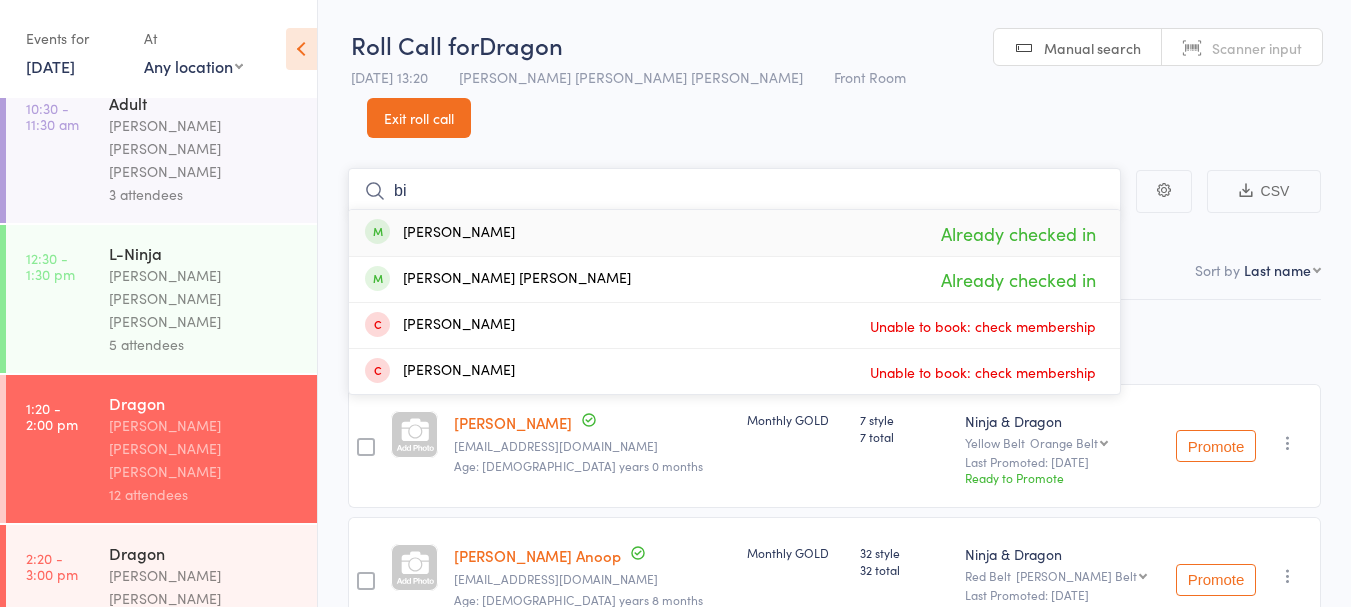 type on "b" 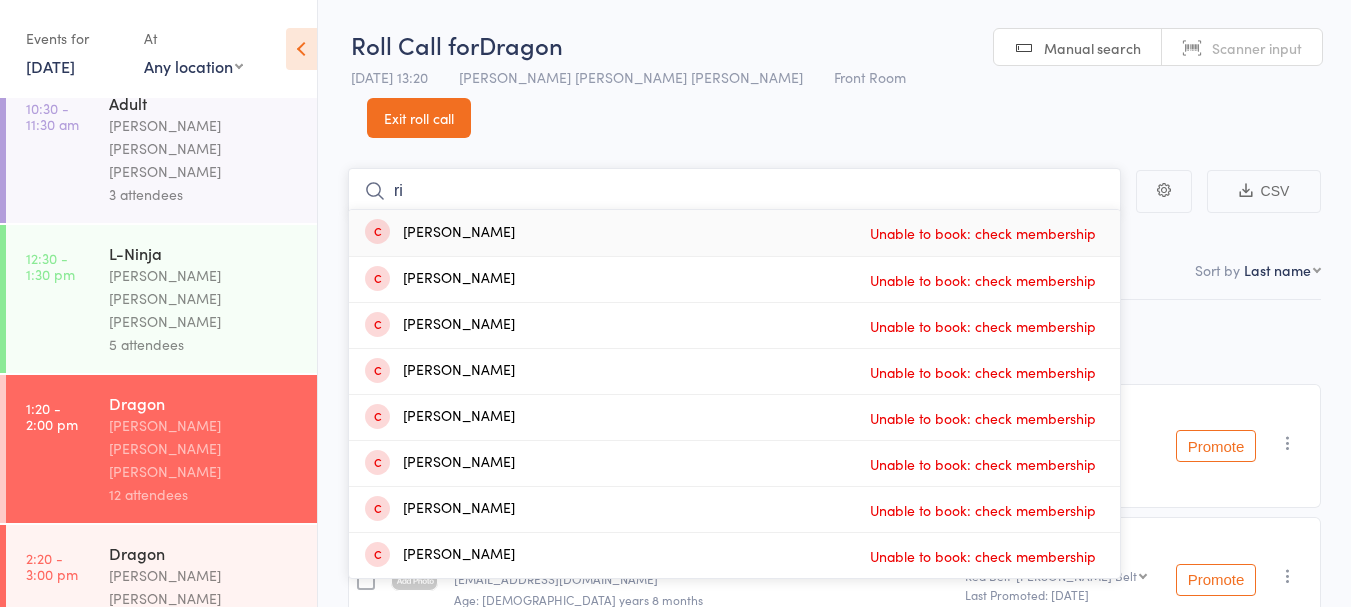 type on "r" 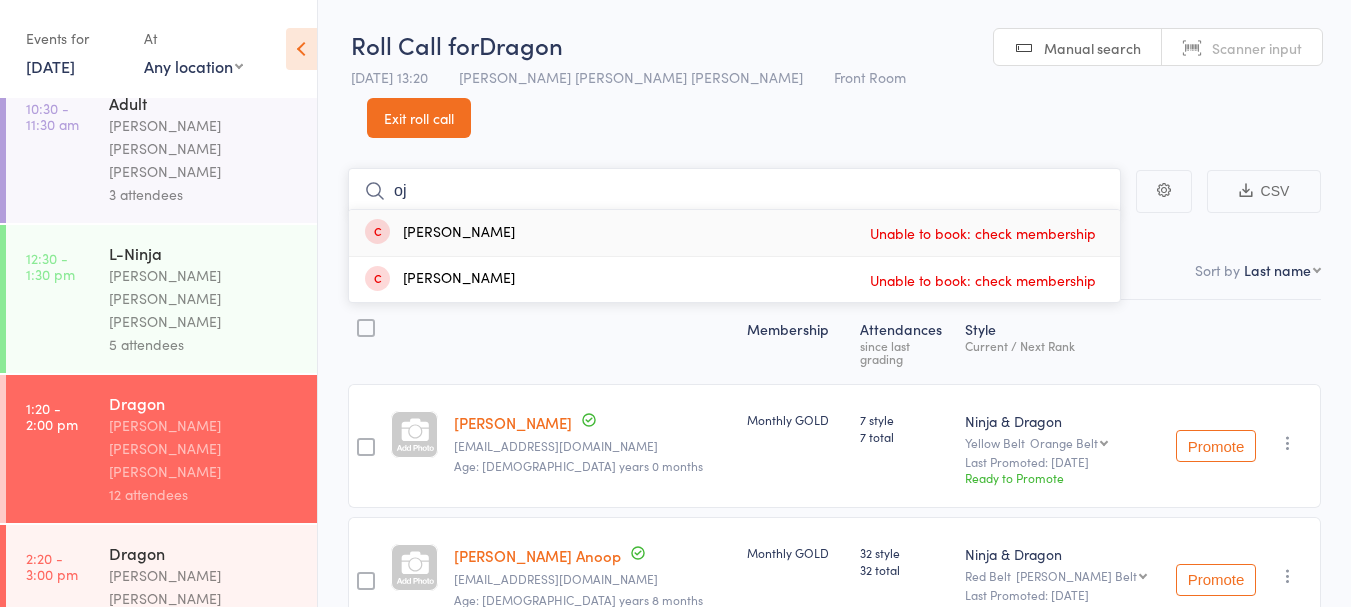type on "o" 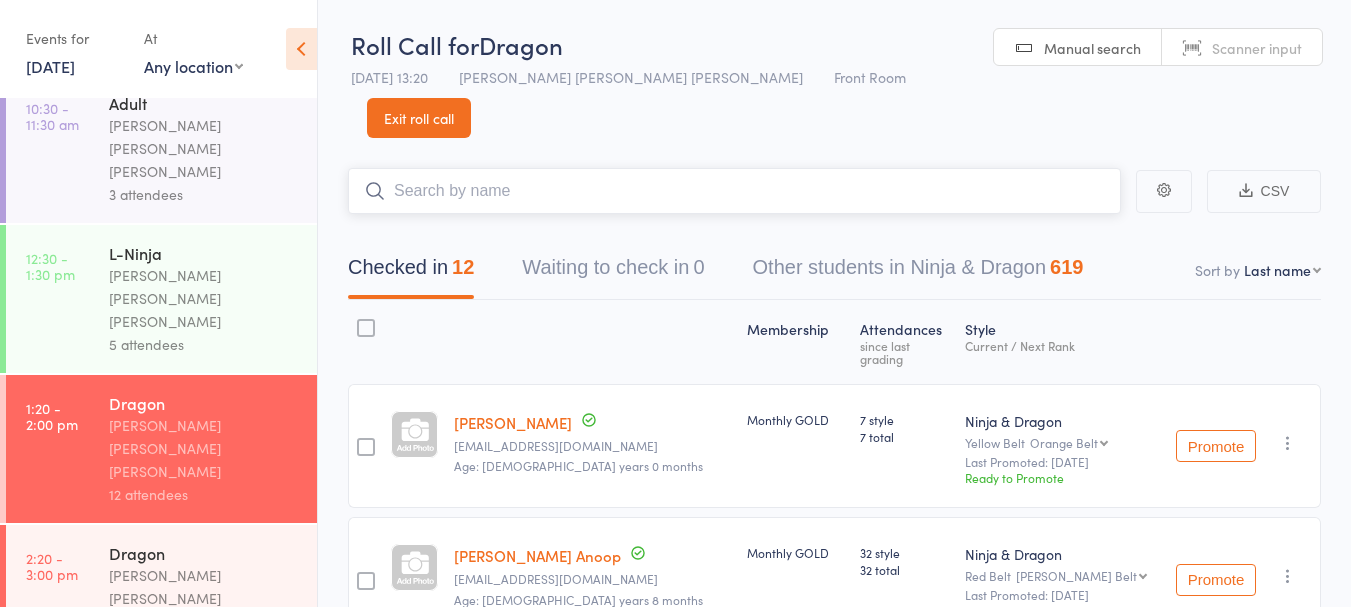 click at bounding box center [734, 191] 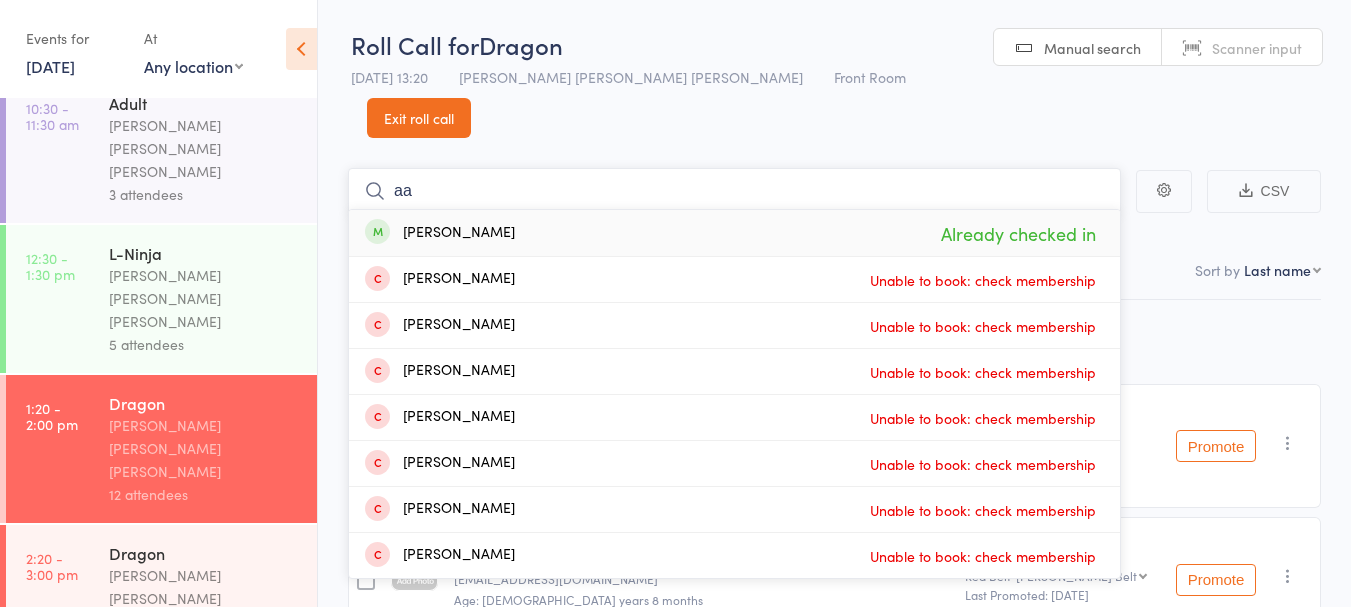 type on "a" 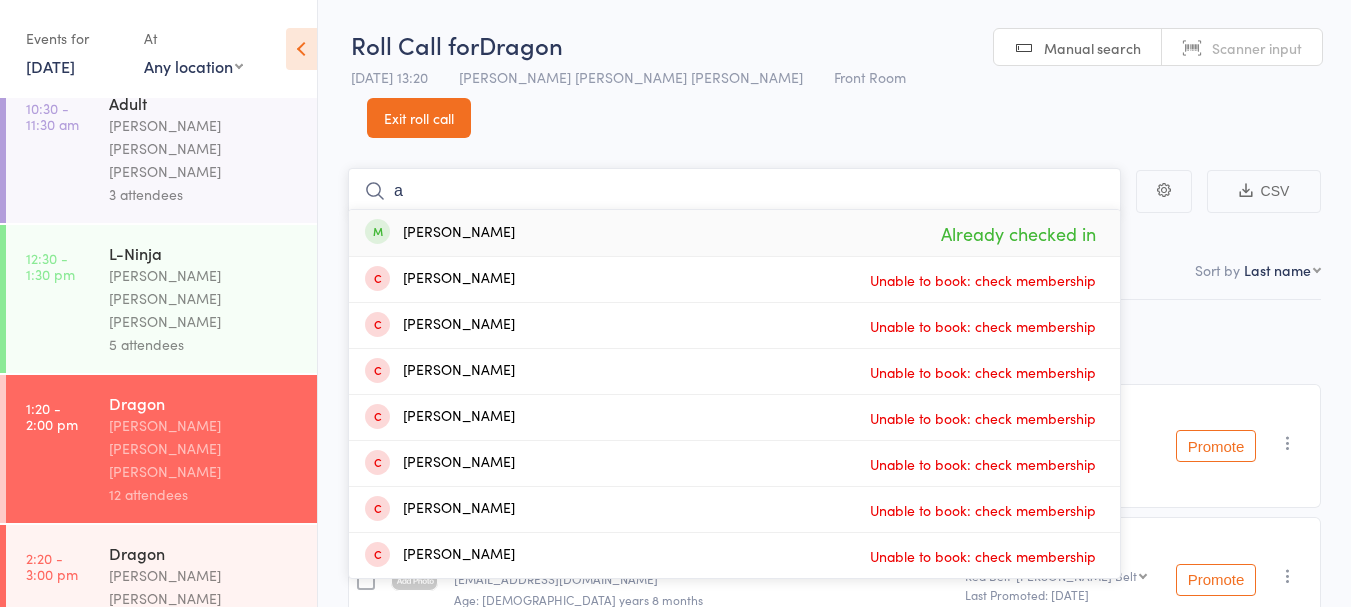 type 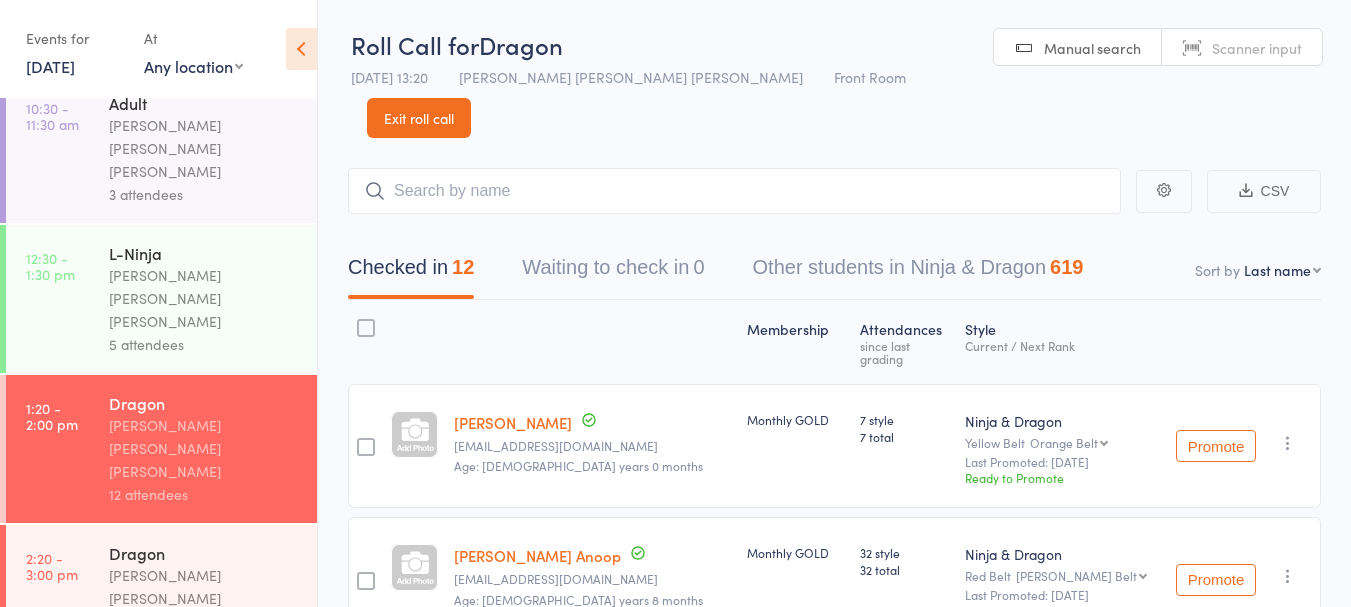 click at bounding box center [592, 342] 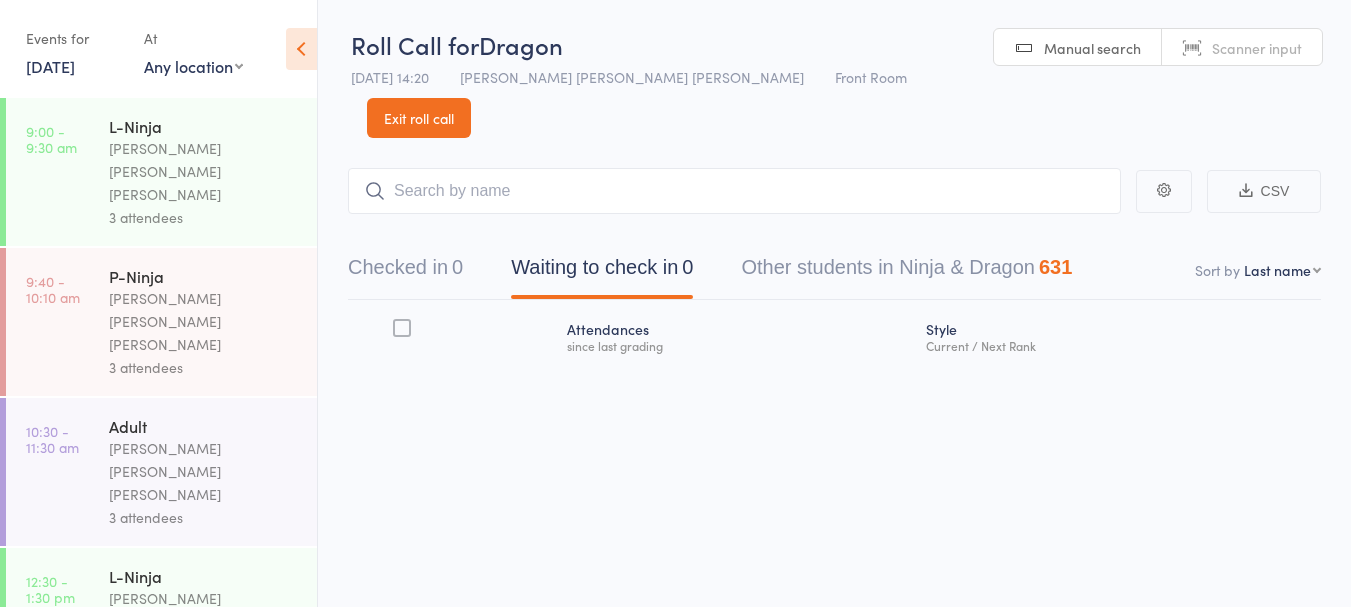 click on "Checked in  0" at bounding box center (405, 272) 